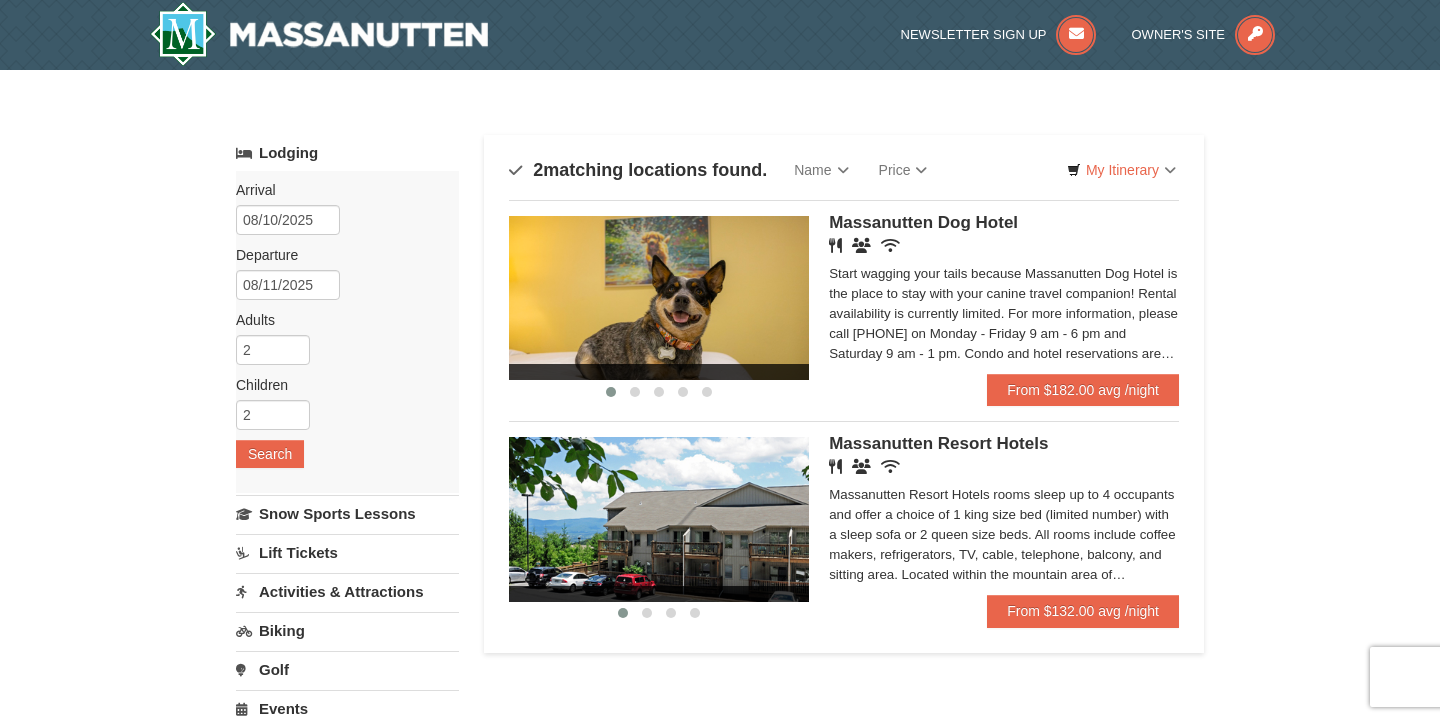 scroll, scrollTop: 0, scrollLeft: 0, axis: both 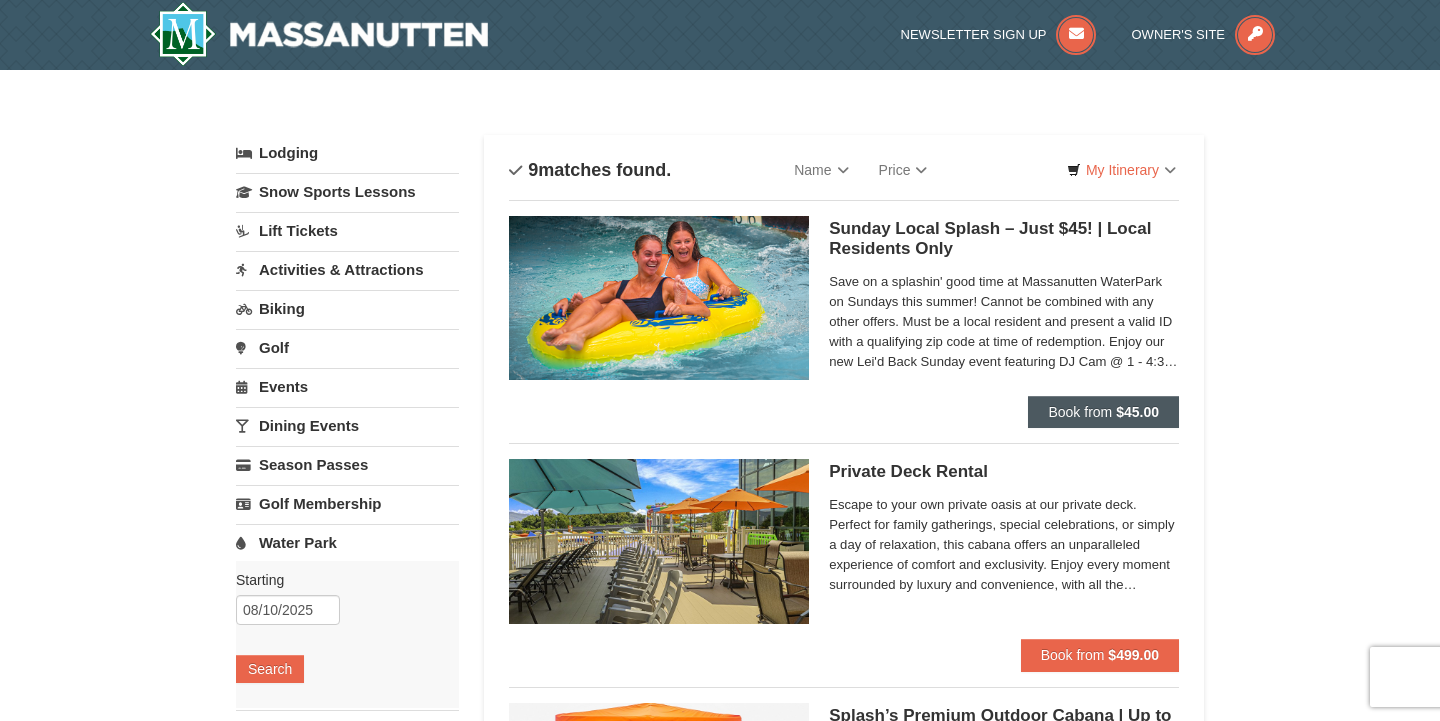 click on "Book from" at bounding box center [1080, 412] 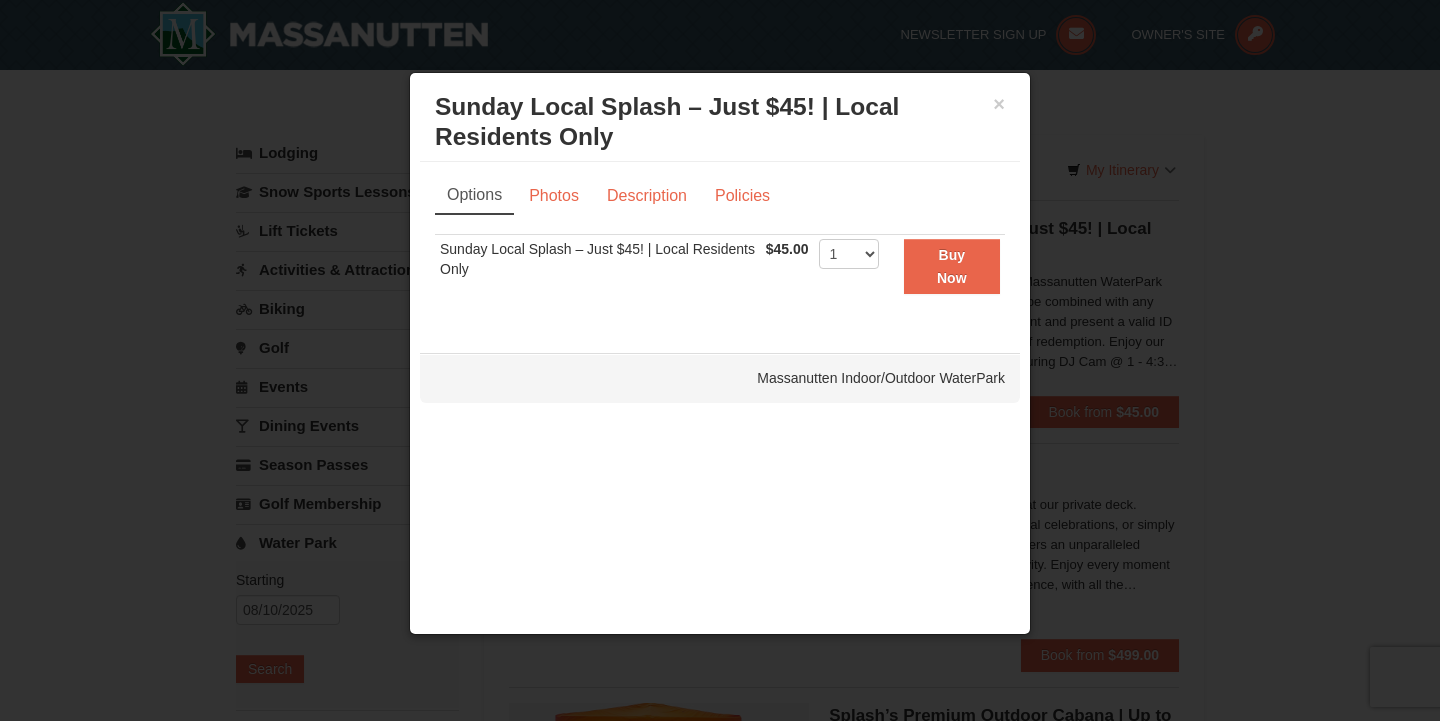 click at bounding box center [720, 360] 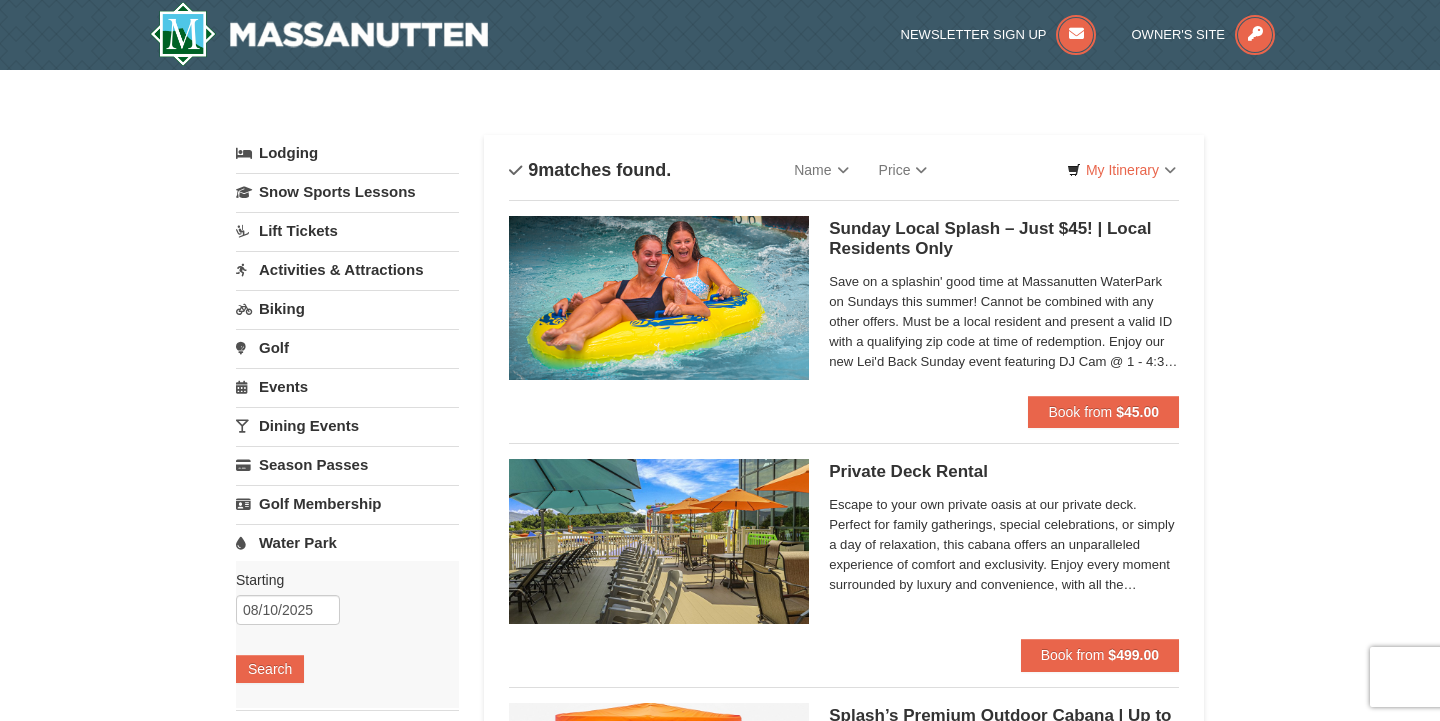 scroll, scrollTop: 0, scrollLeft: 0, axis: both 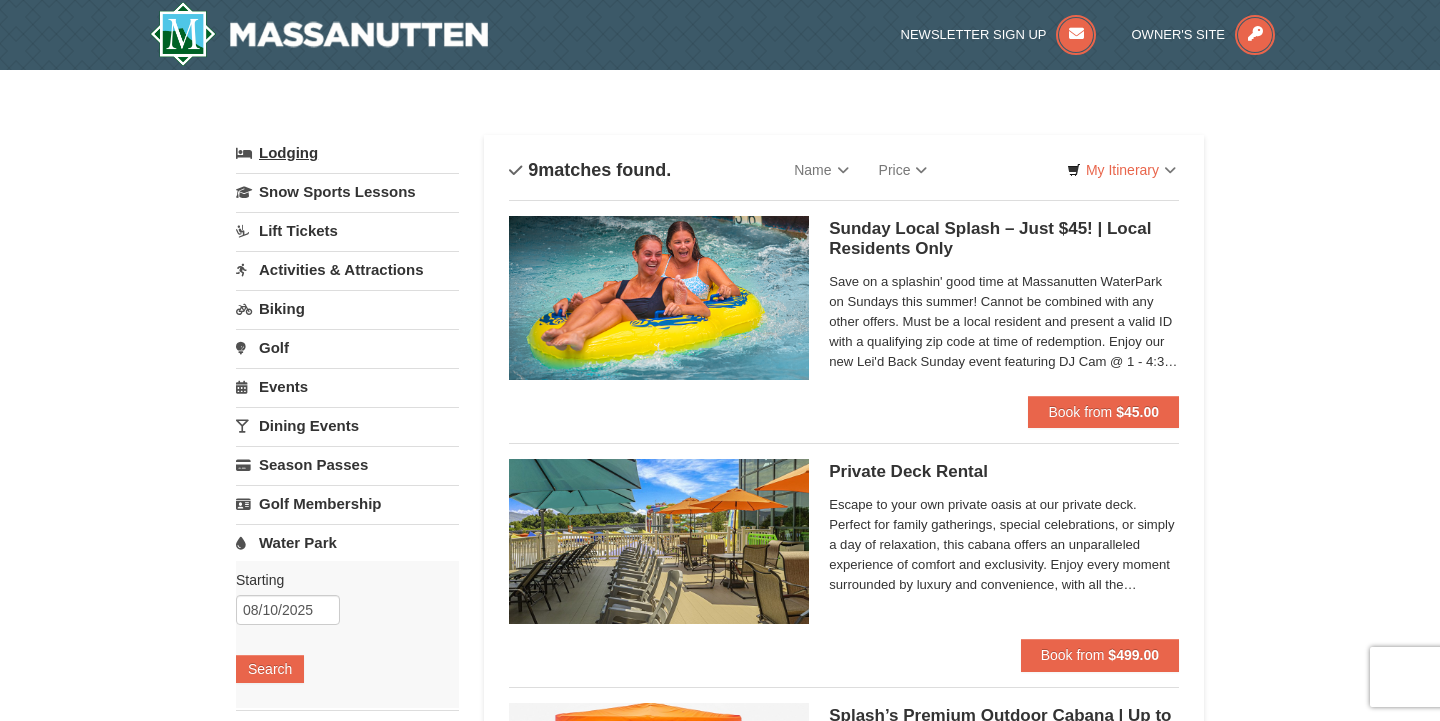click on "Lodging" at bounding box center [347, 153] 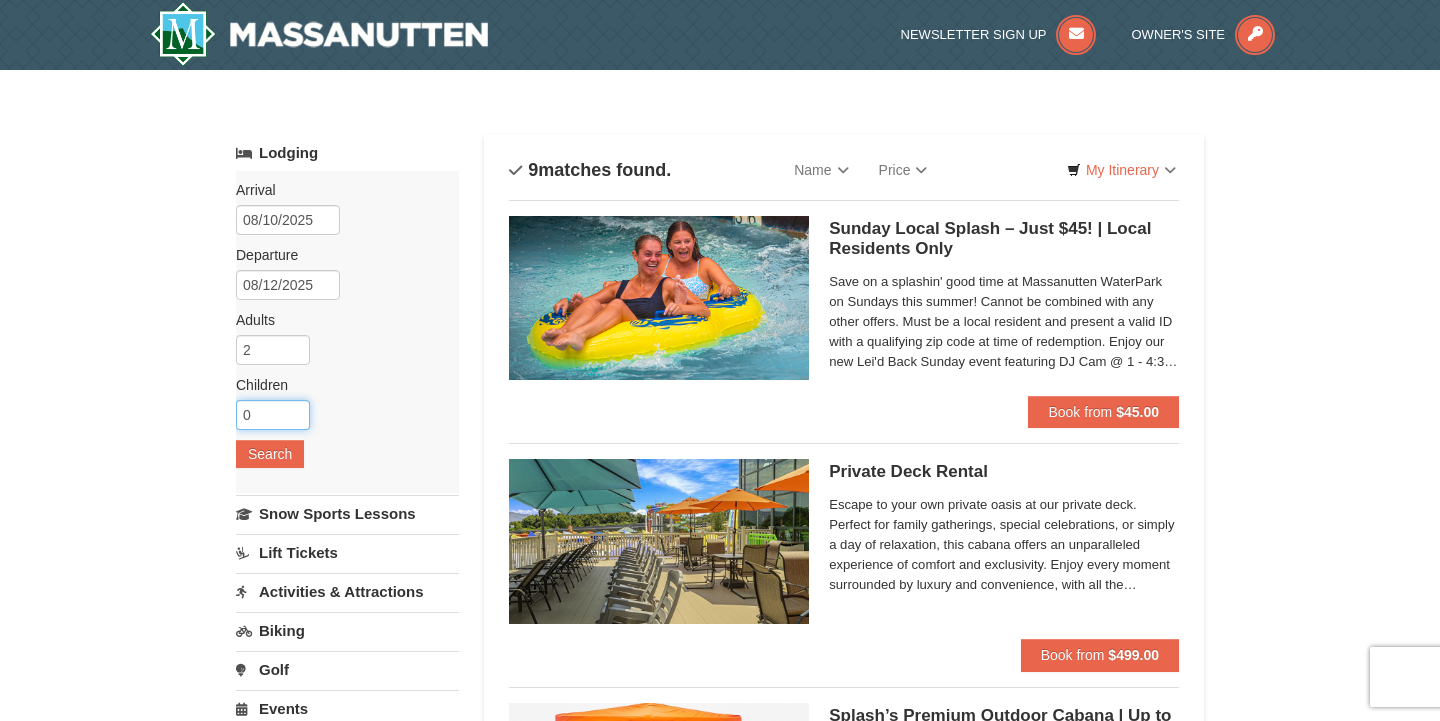 click on "0" at bounding box center [273, 415] 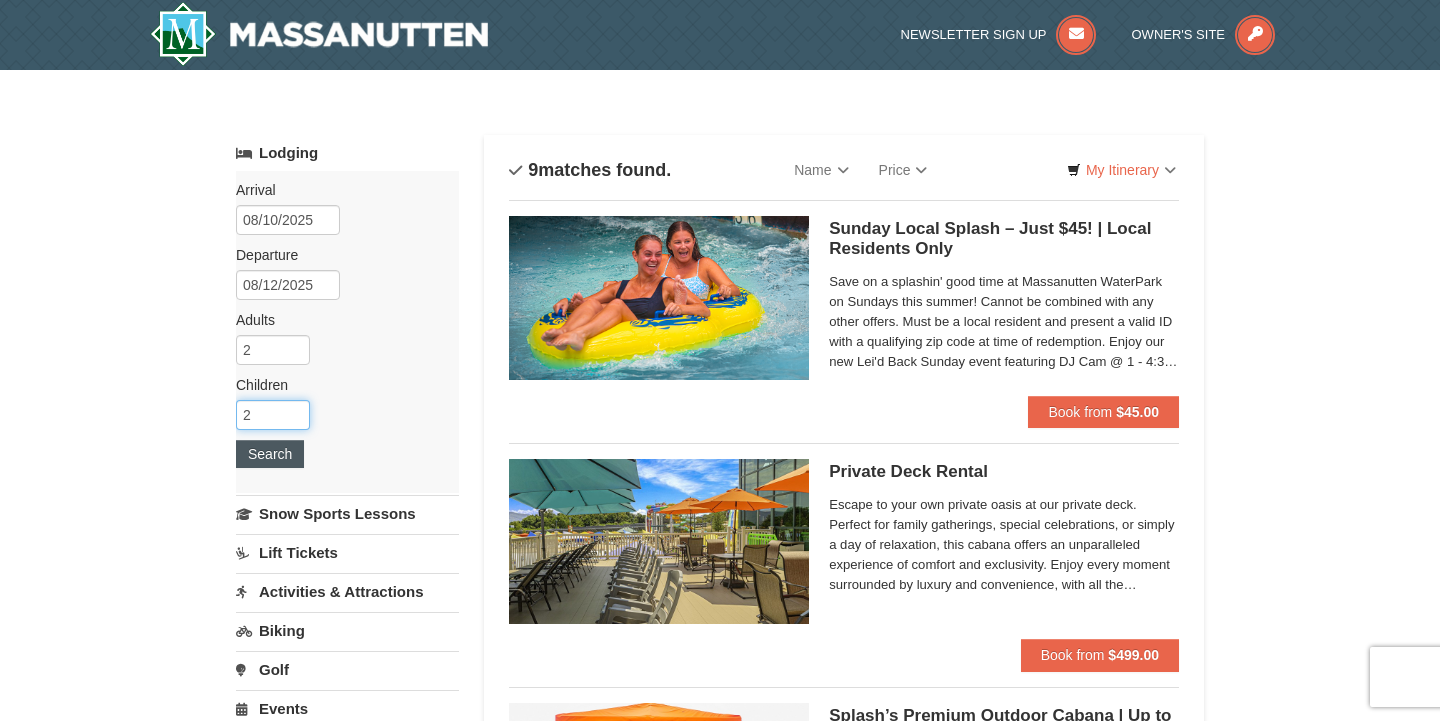 type on "2" 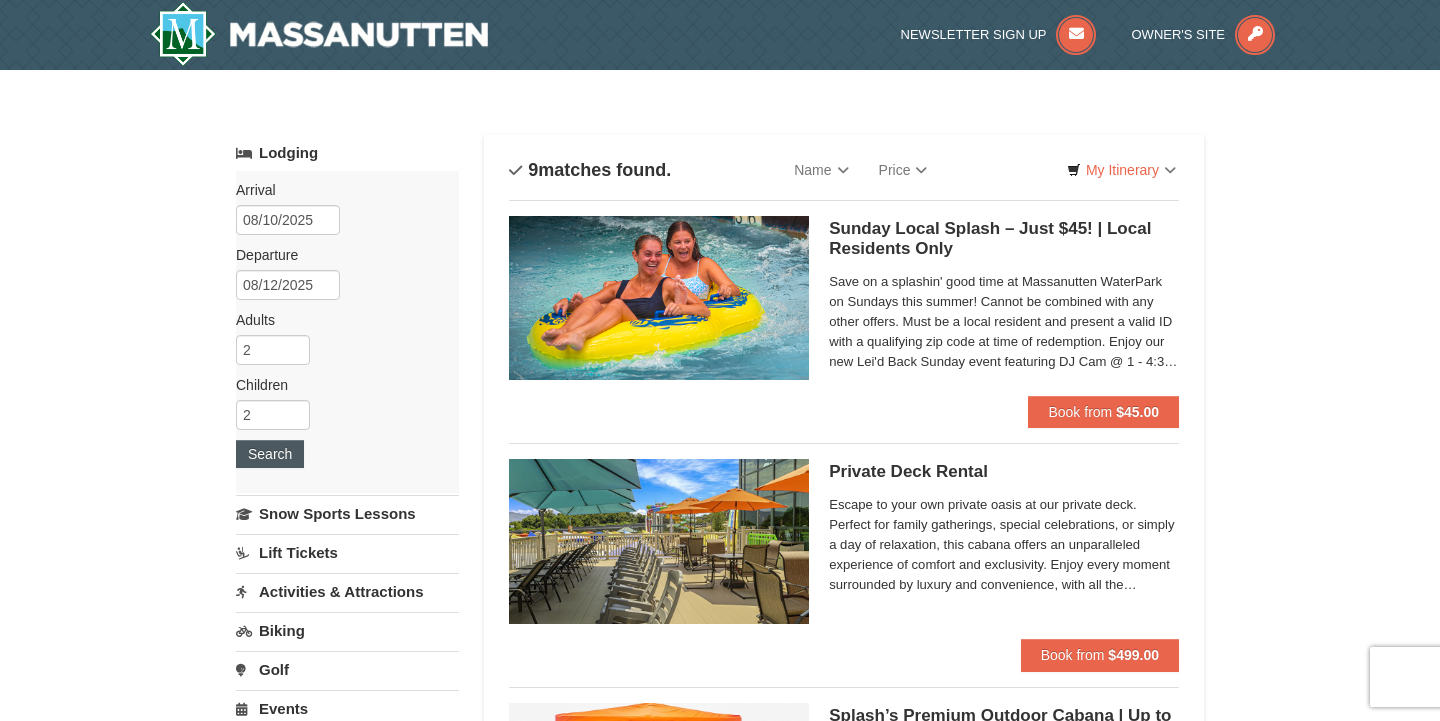 click on "Search" at bounding box center (270, 454) 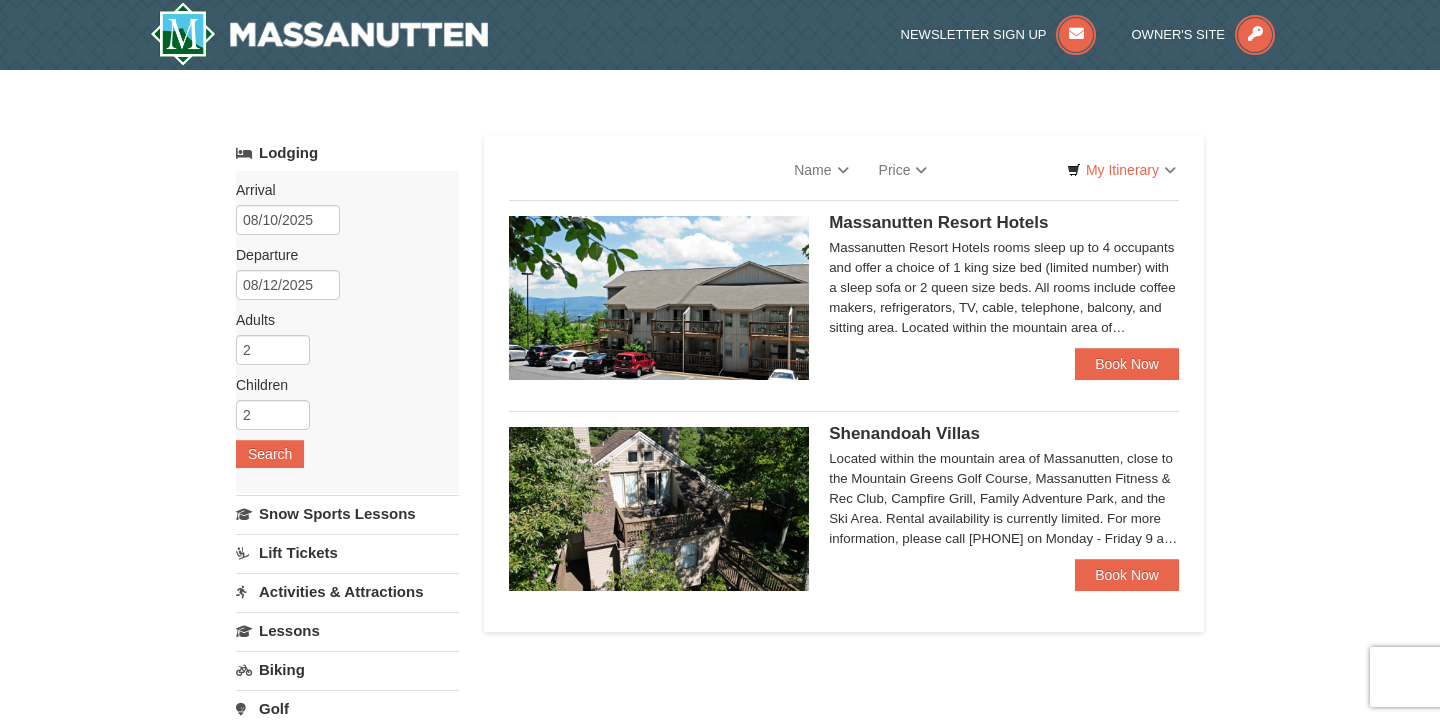 scroll, scrollTop: 0, scrollLeft: 0, axis: both 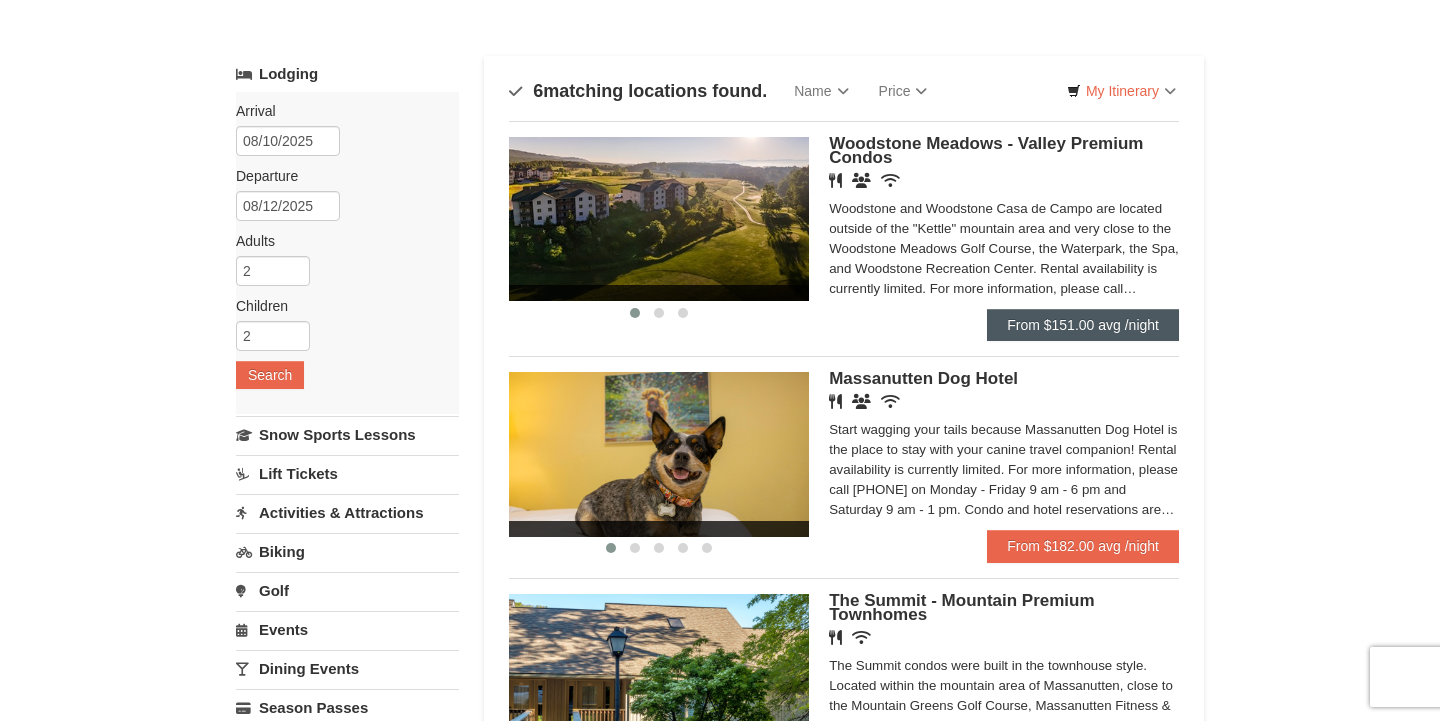 click on "From $151.00 avg /night" at bounding box center (1083, 325) 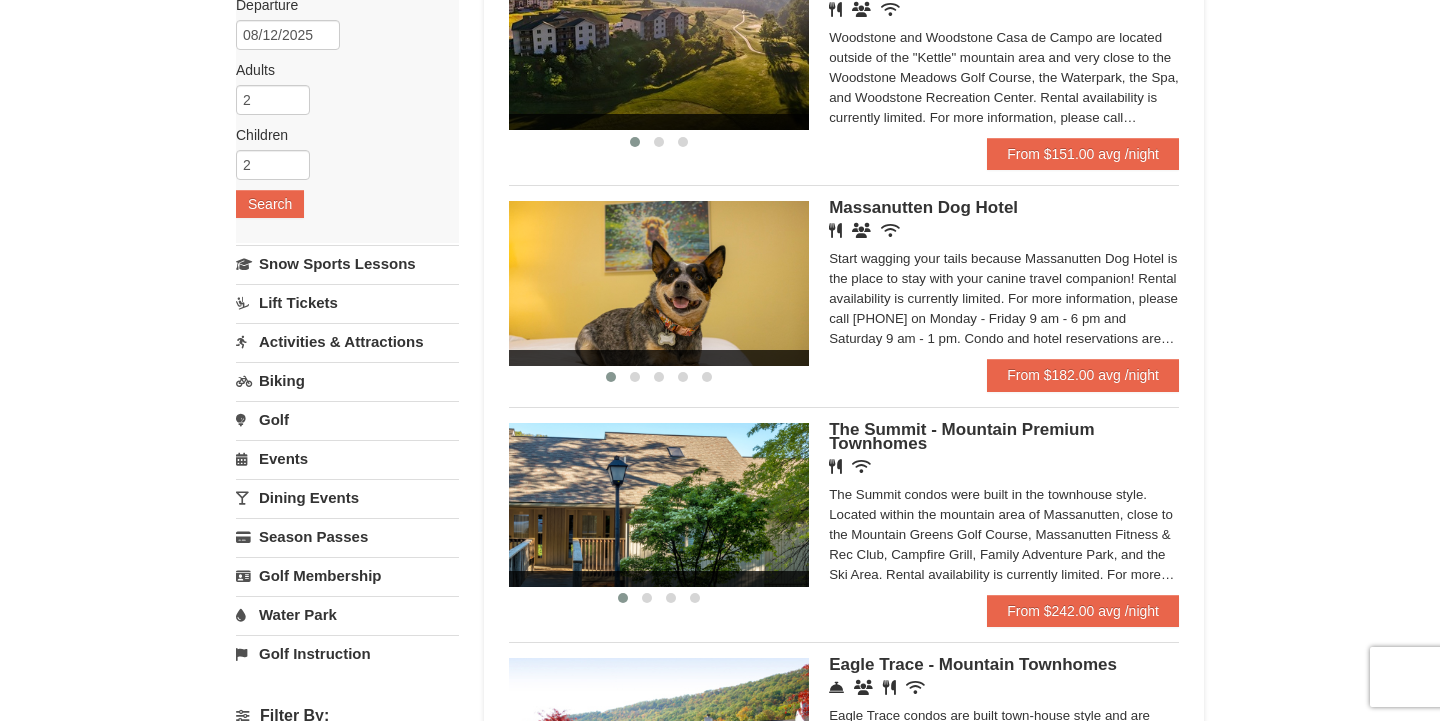 scroll, scrollTop: 256, scrollLeft: 0, axis: vertical 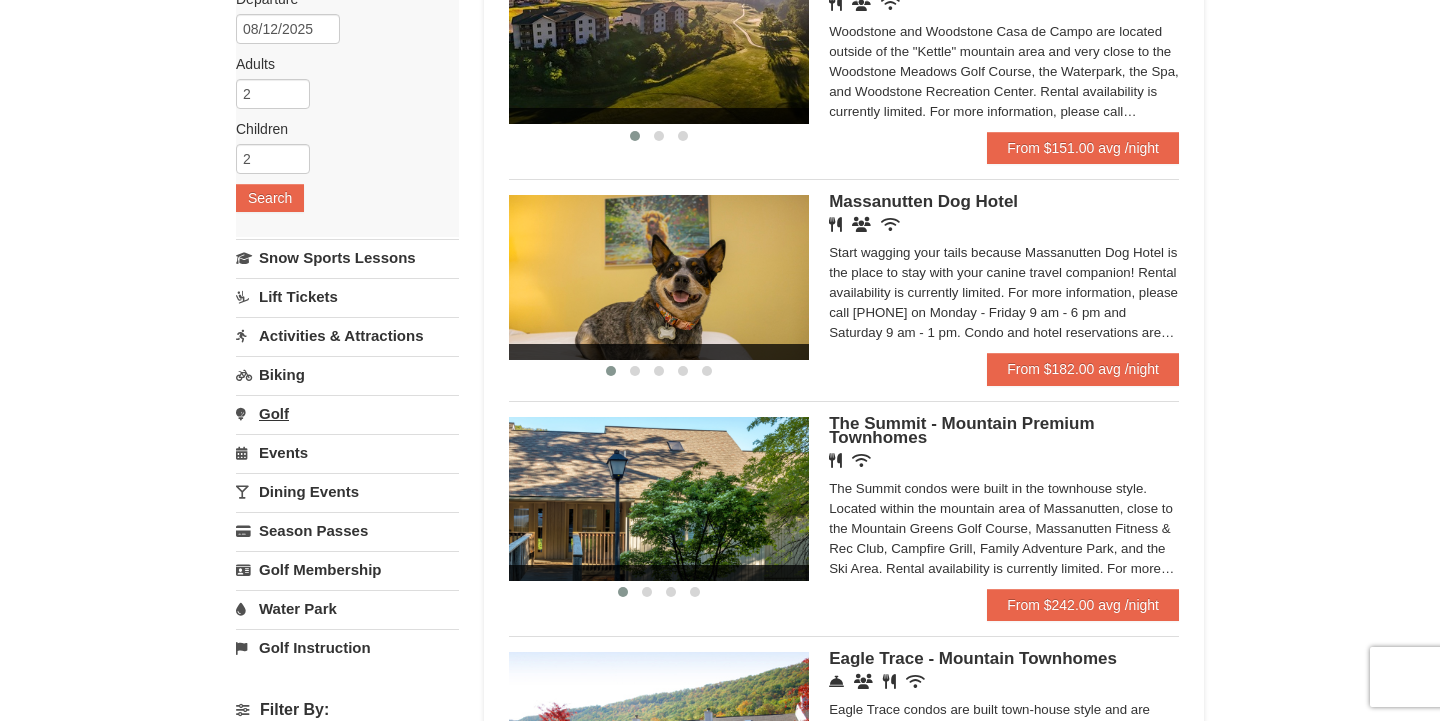 click on "Golf" at bounding box center (347, 413) 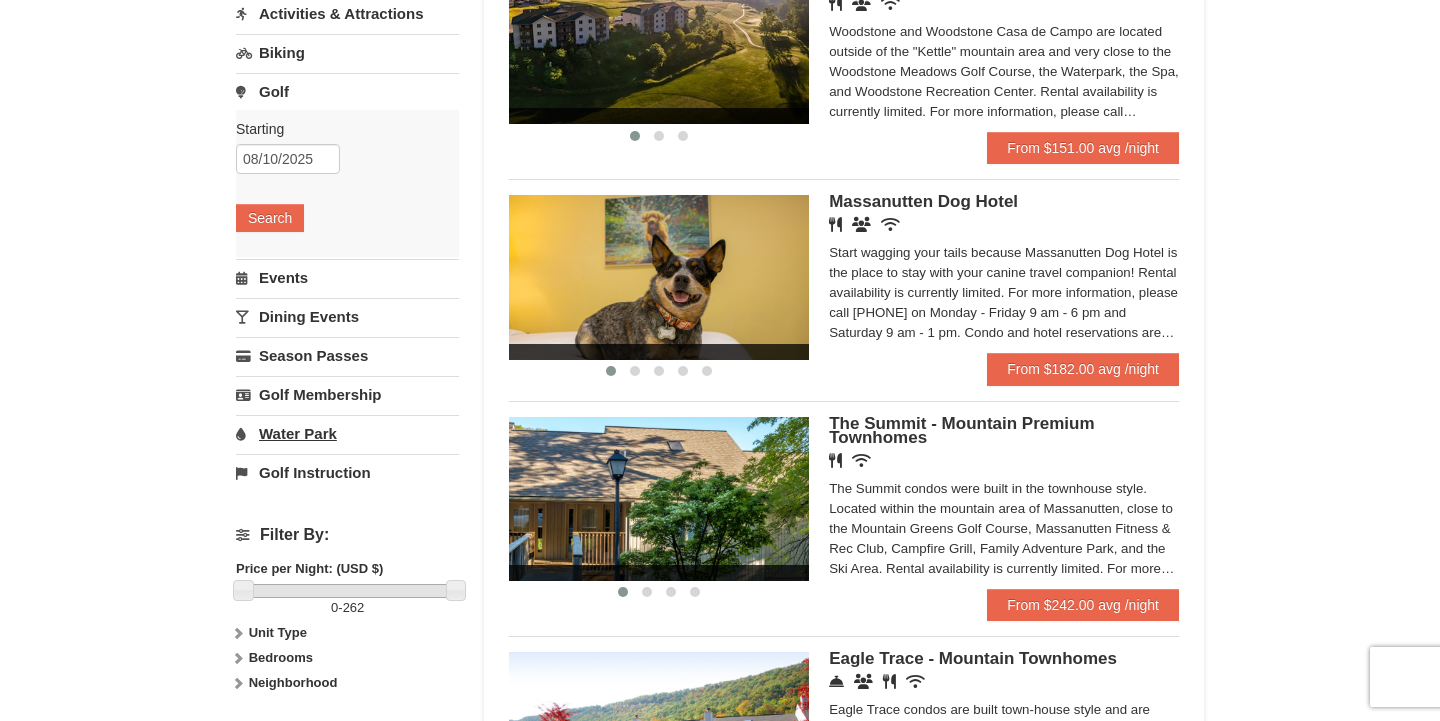 click on "Water Park" at bounding box center [347, 433] 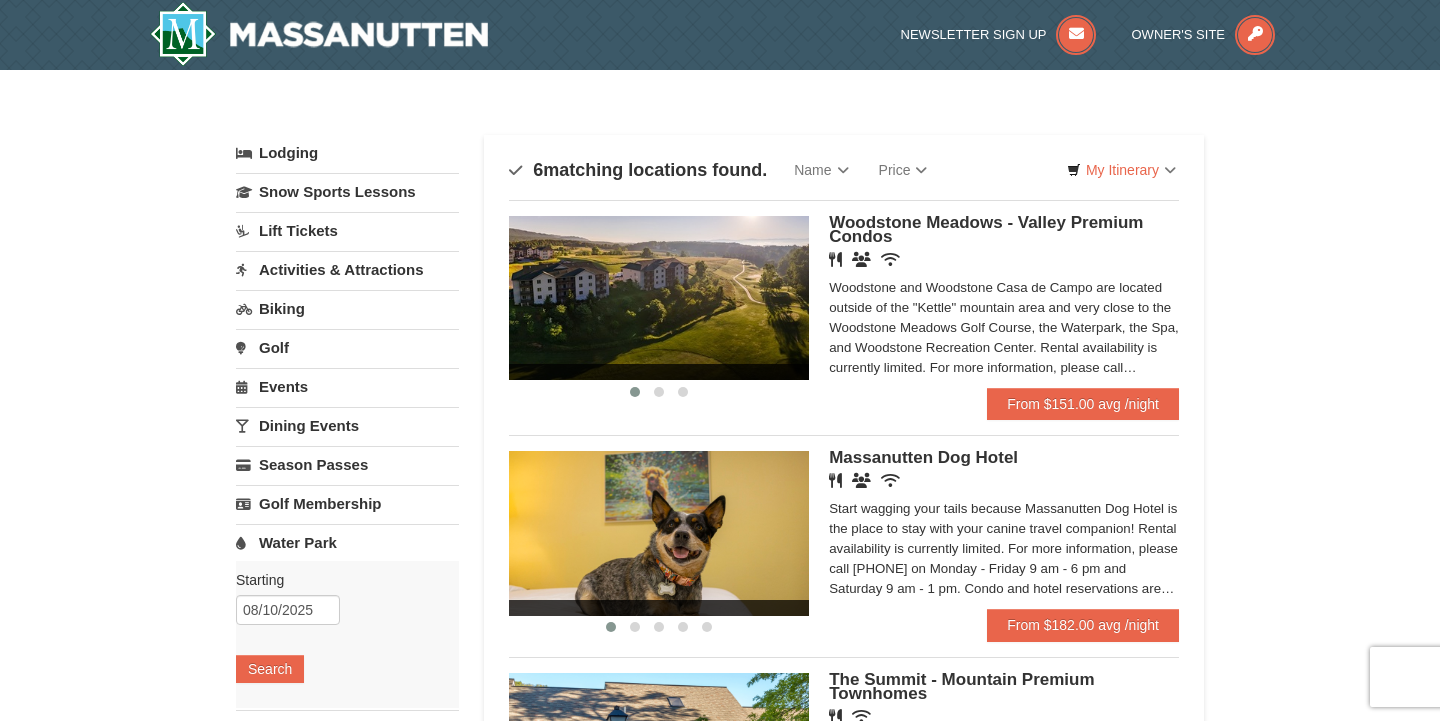 scroll, scrollTop: 0, scrollLeft: 0, axis: both 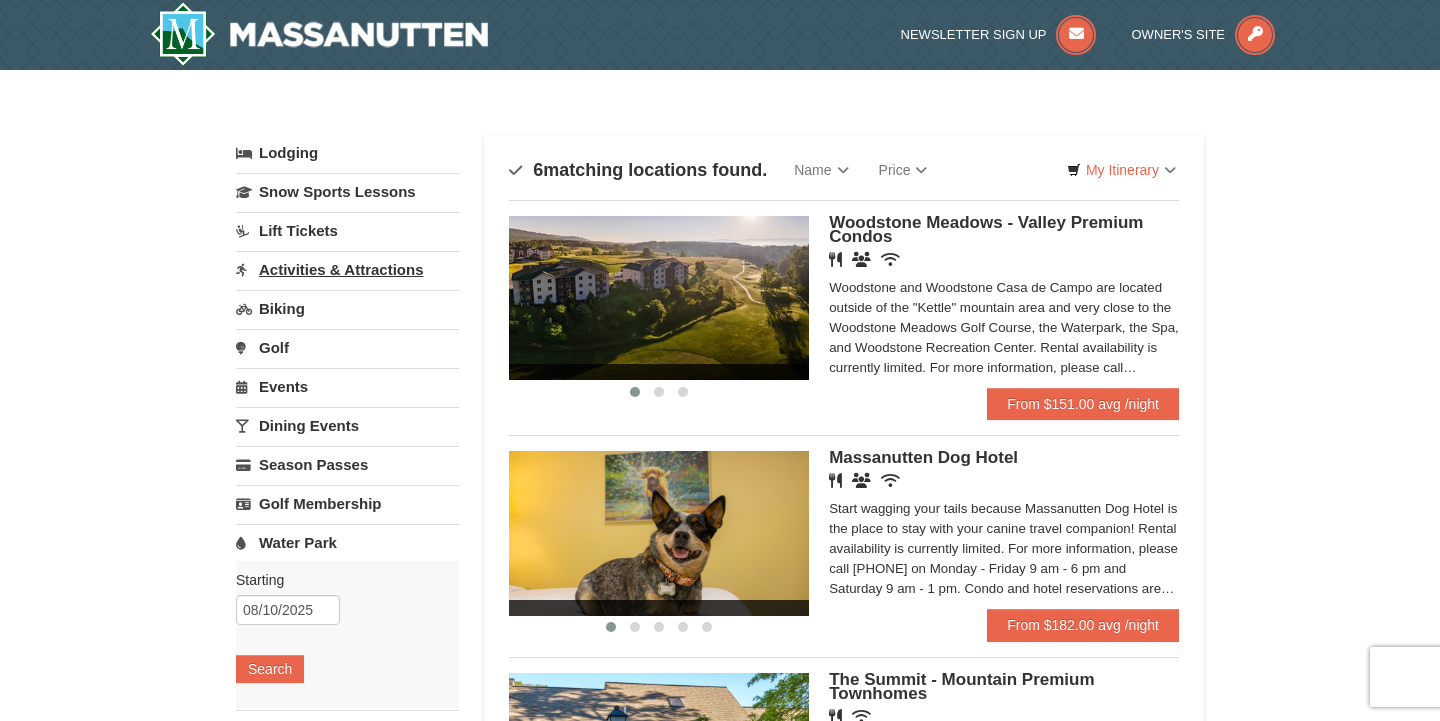 click on "Activities & Attractions" at bounding box center (347, 269) 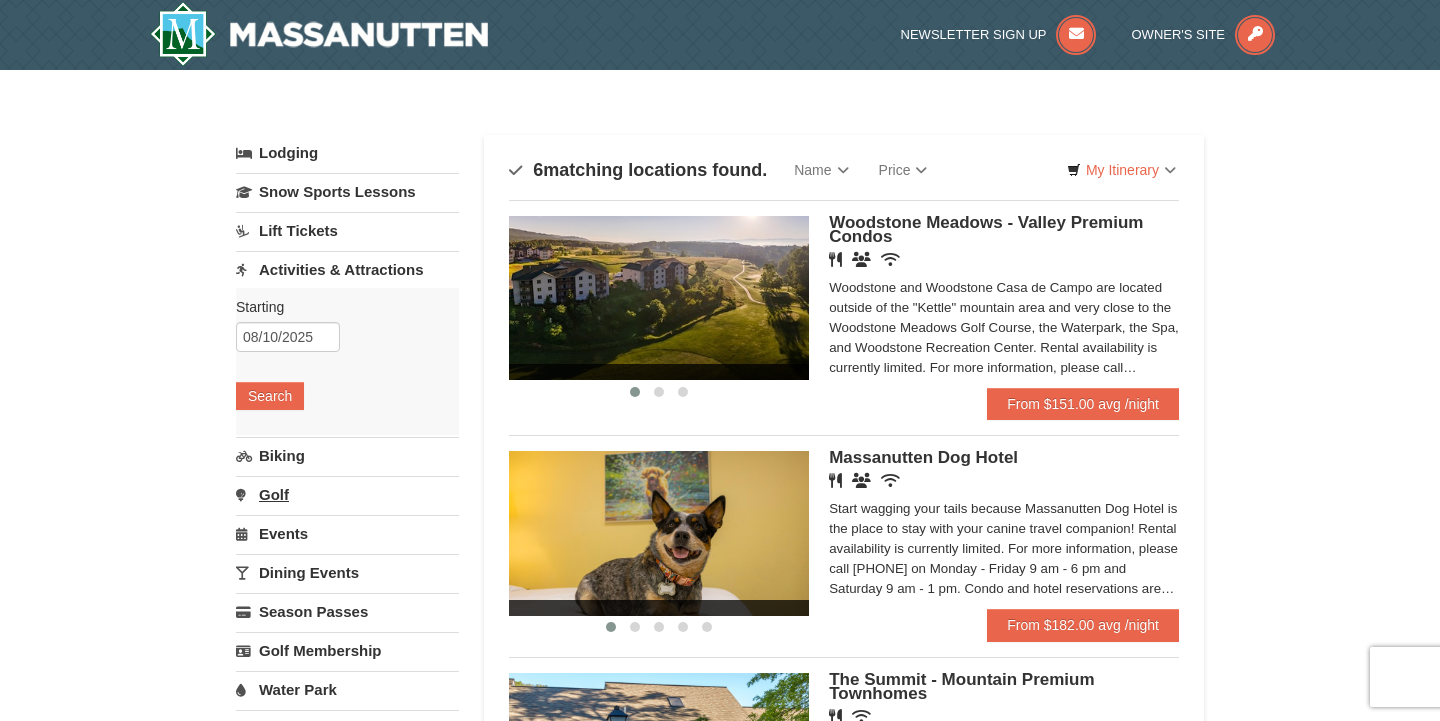 scroll, scrollTop: 13, scrollLeft: 0, axis: vertical 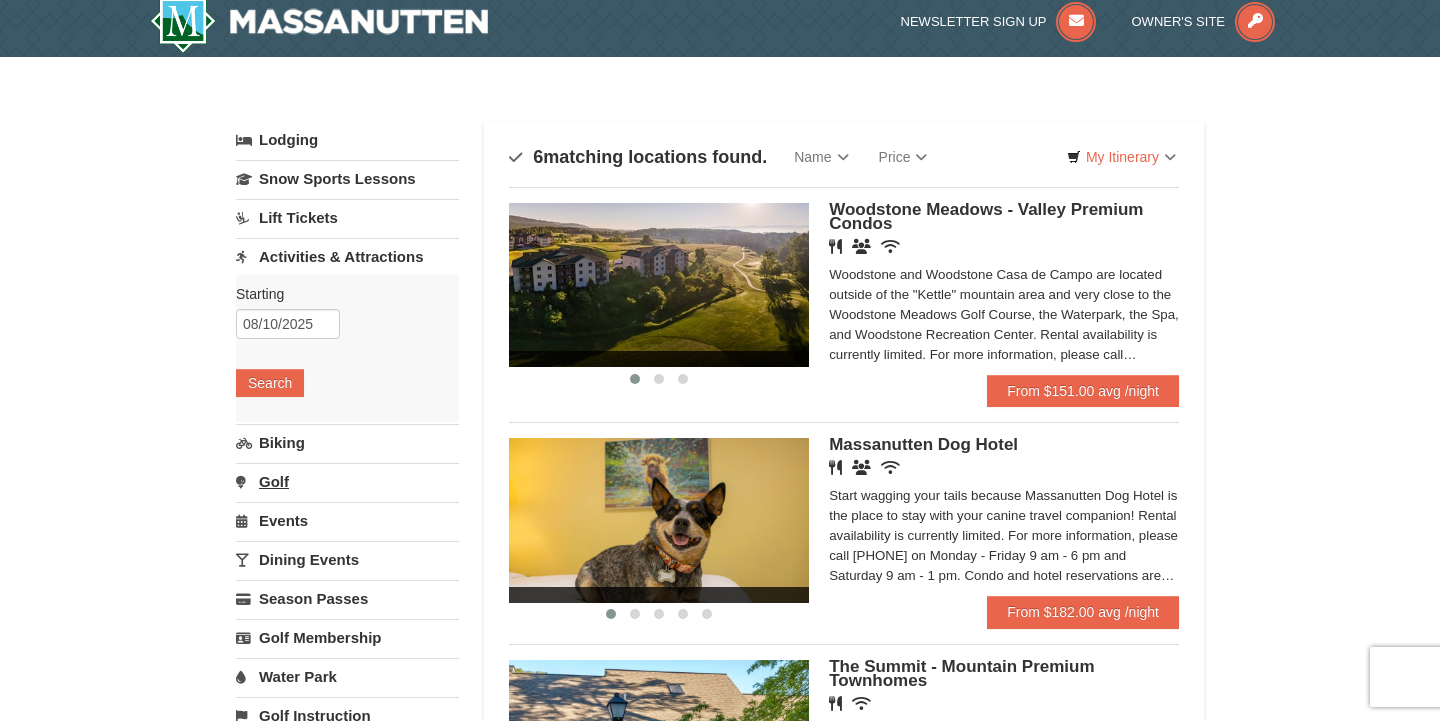 click on "Golf" at bounding box center (347, 481) 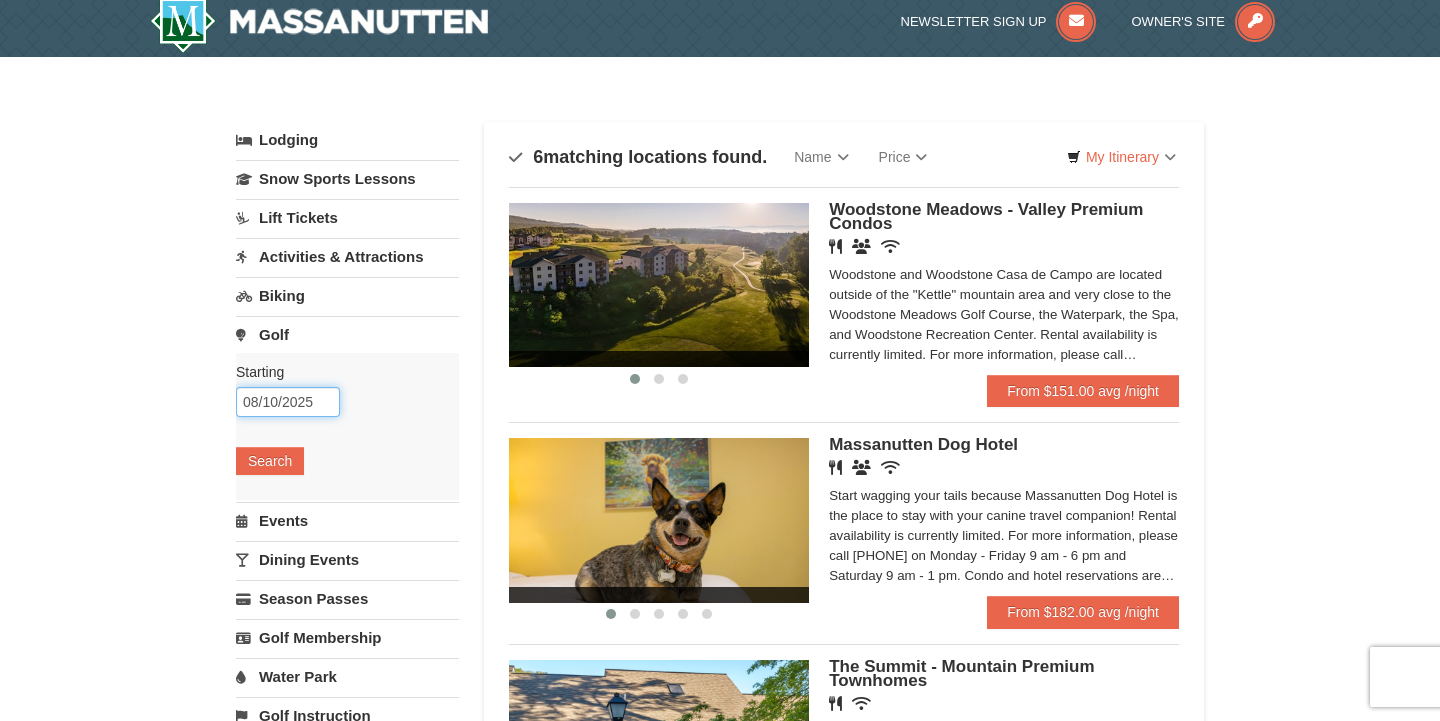 click on "08/10/2025" at bounding box center (288, 402) 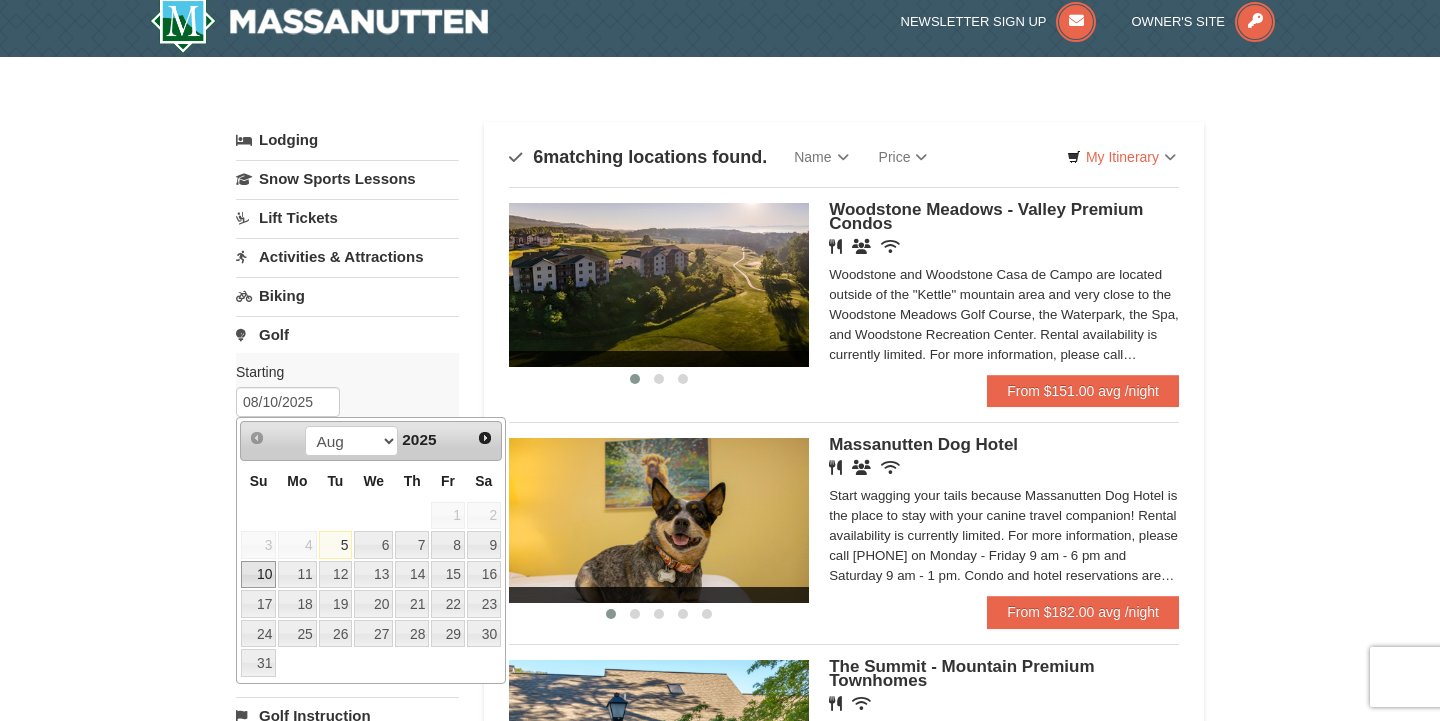 click on "10" at bounding box center (258, 575) 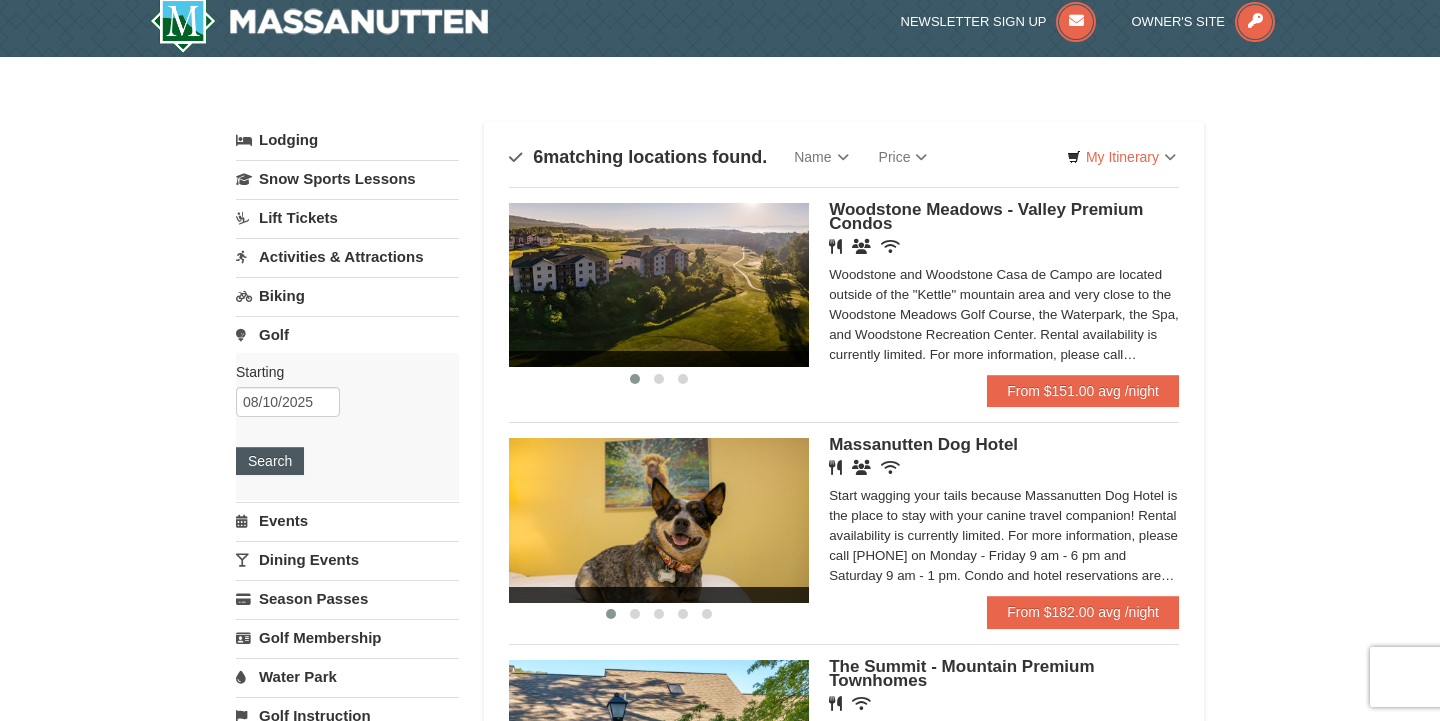 click on "Search" at bounding box center (270, 461) 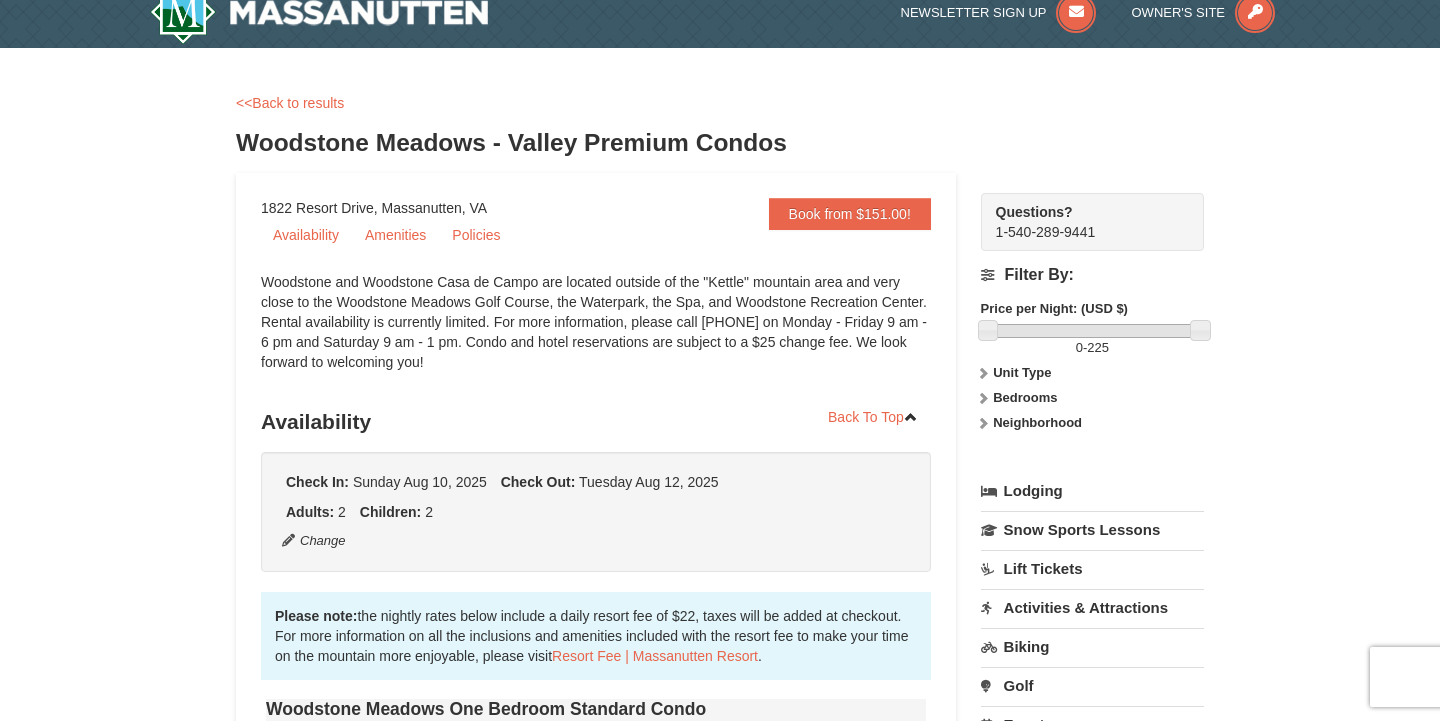 scroll, scrollTop: 22, scrollLeft: 0, axis: vertical 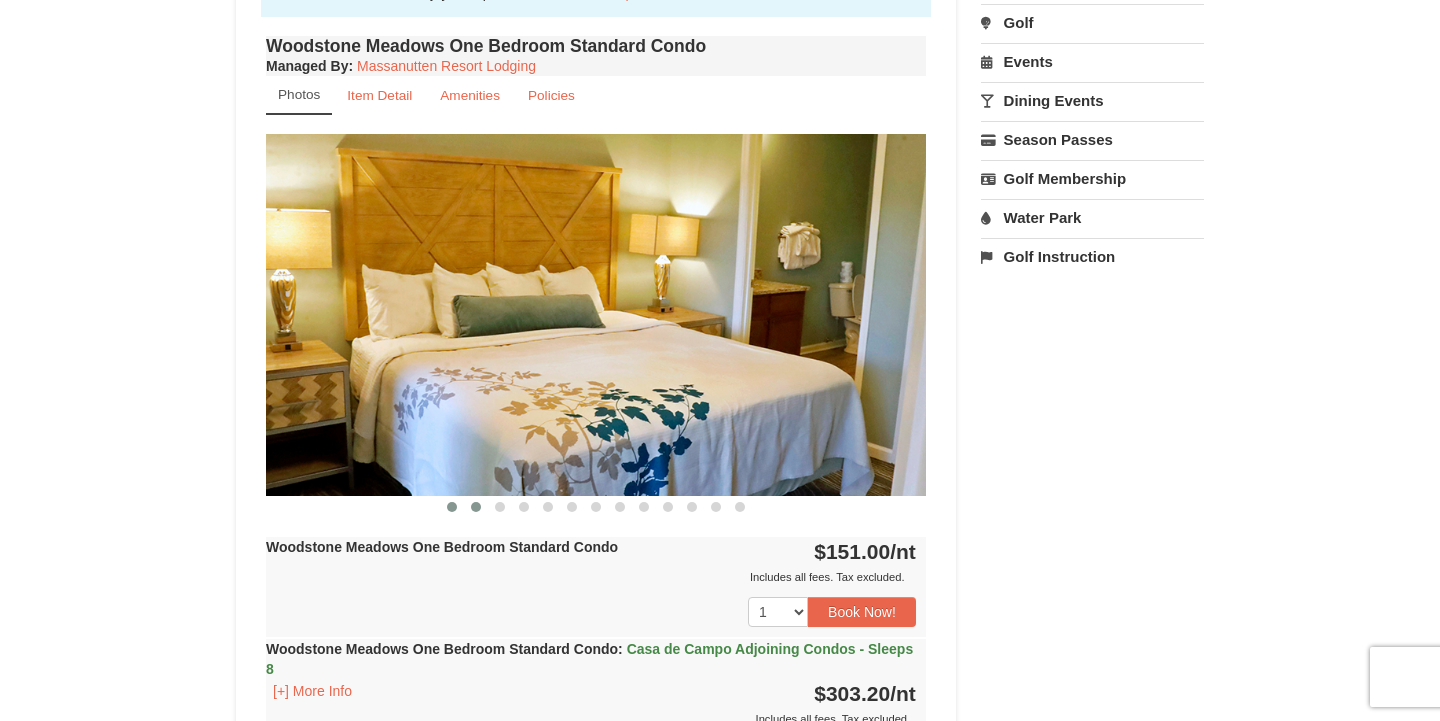 click at bounding box center [476, 507] 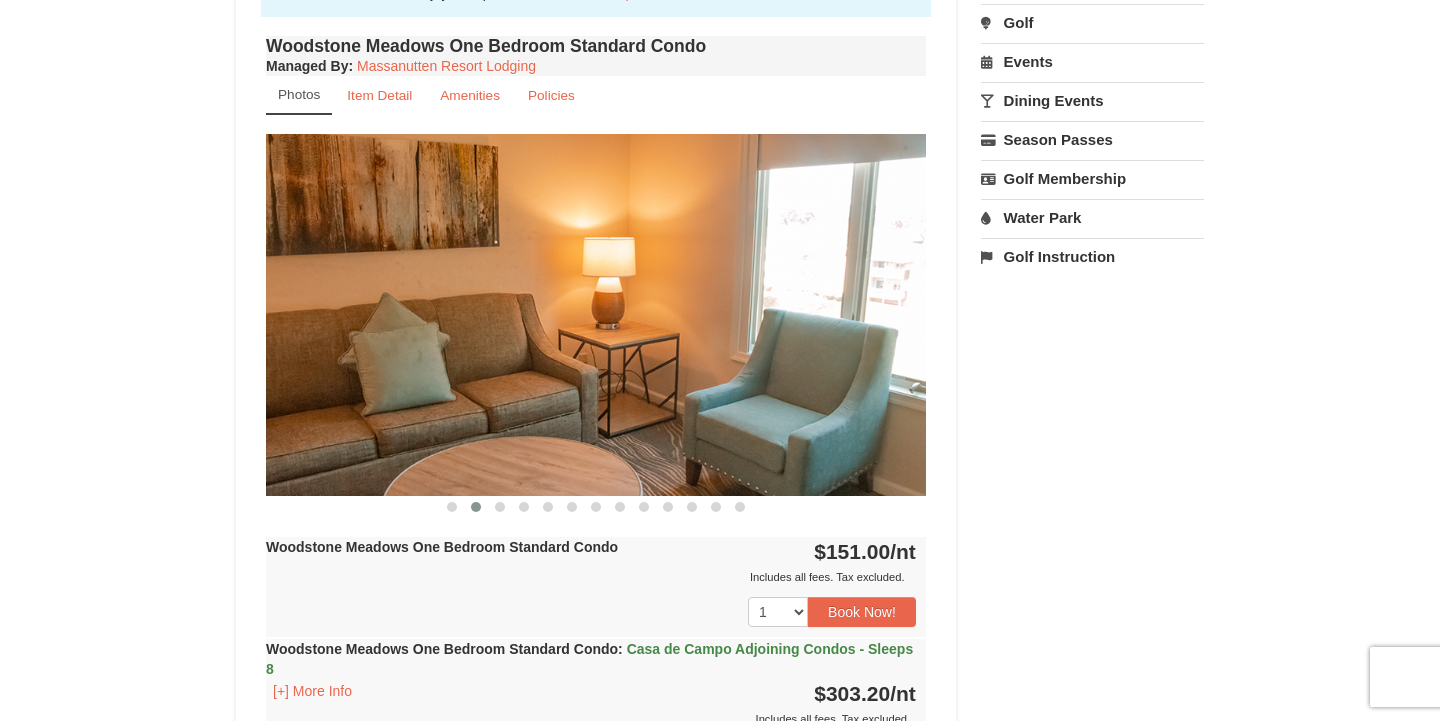 click at bounding box center [476, 507] 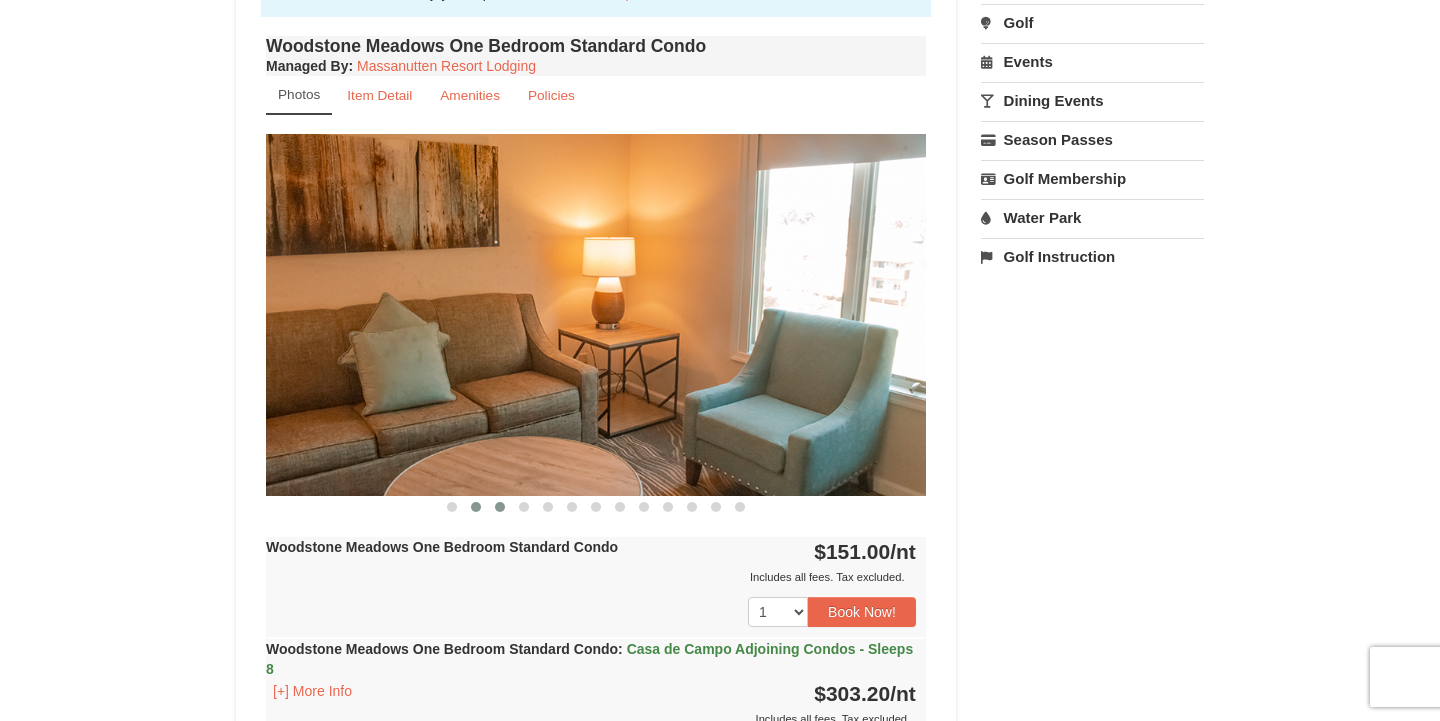 click at bounding box center (500, 507) 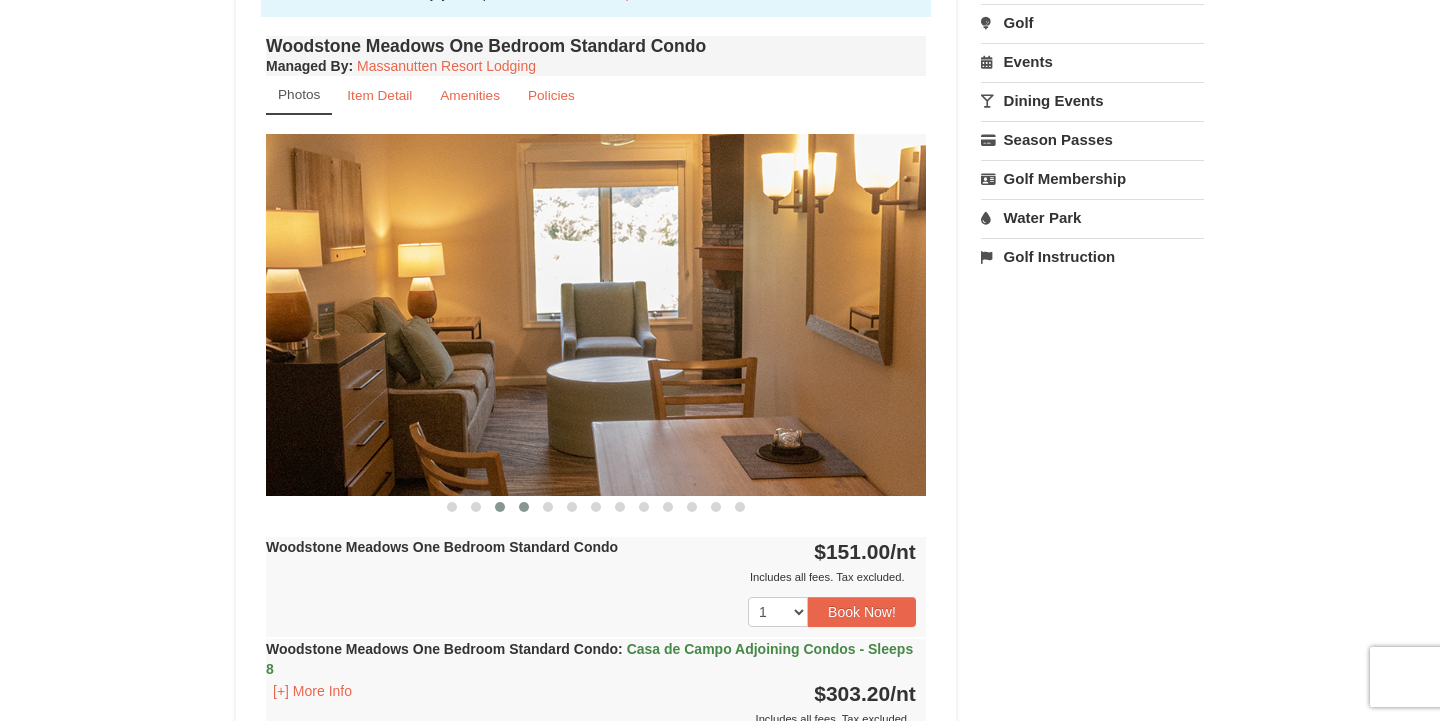 click at bounding box center (524, 507) 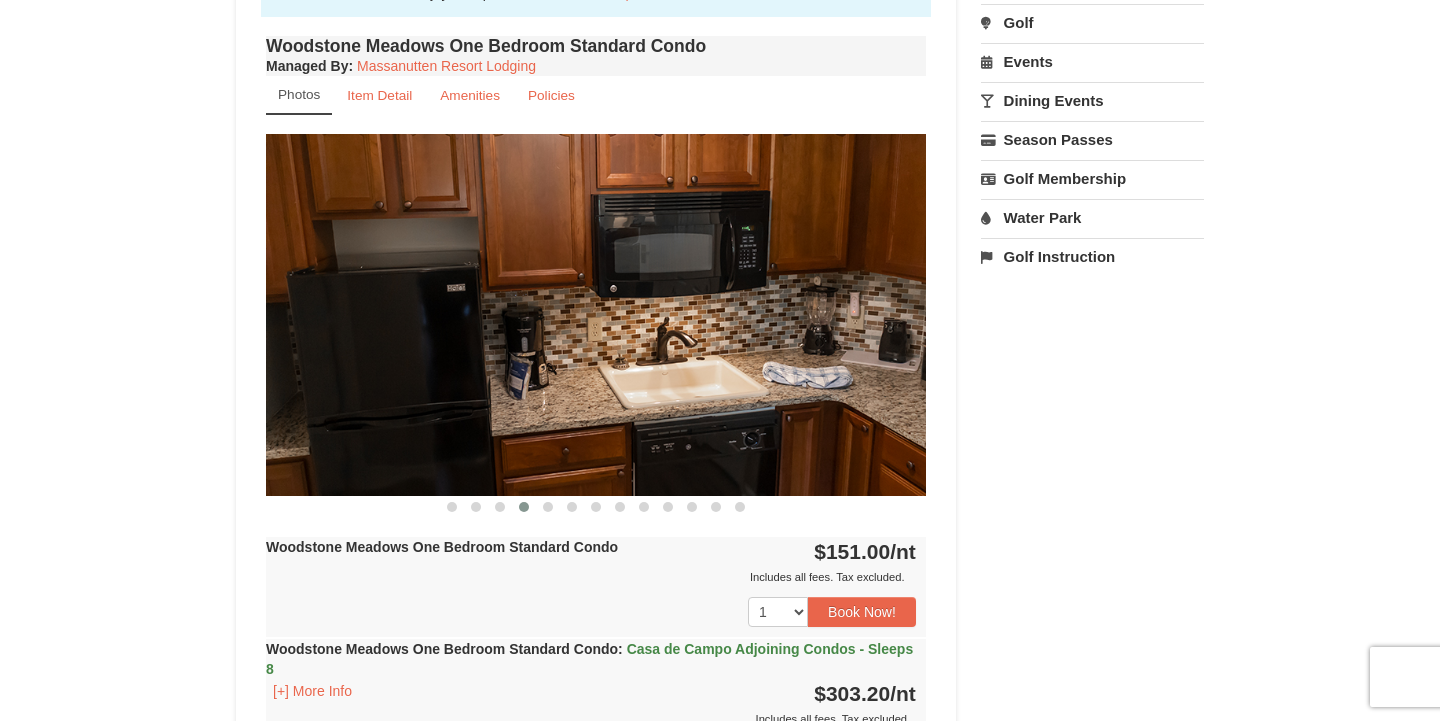 click at bounding box center (524, 507) 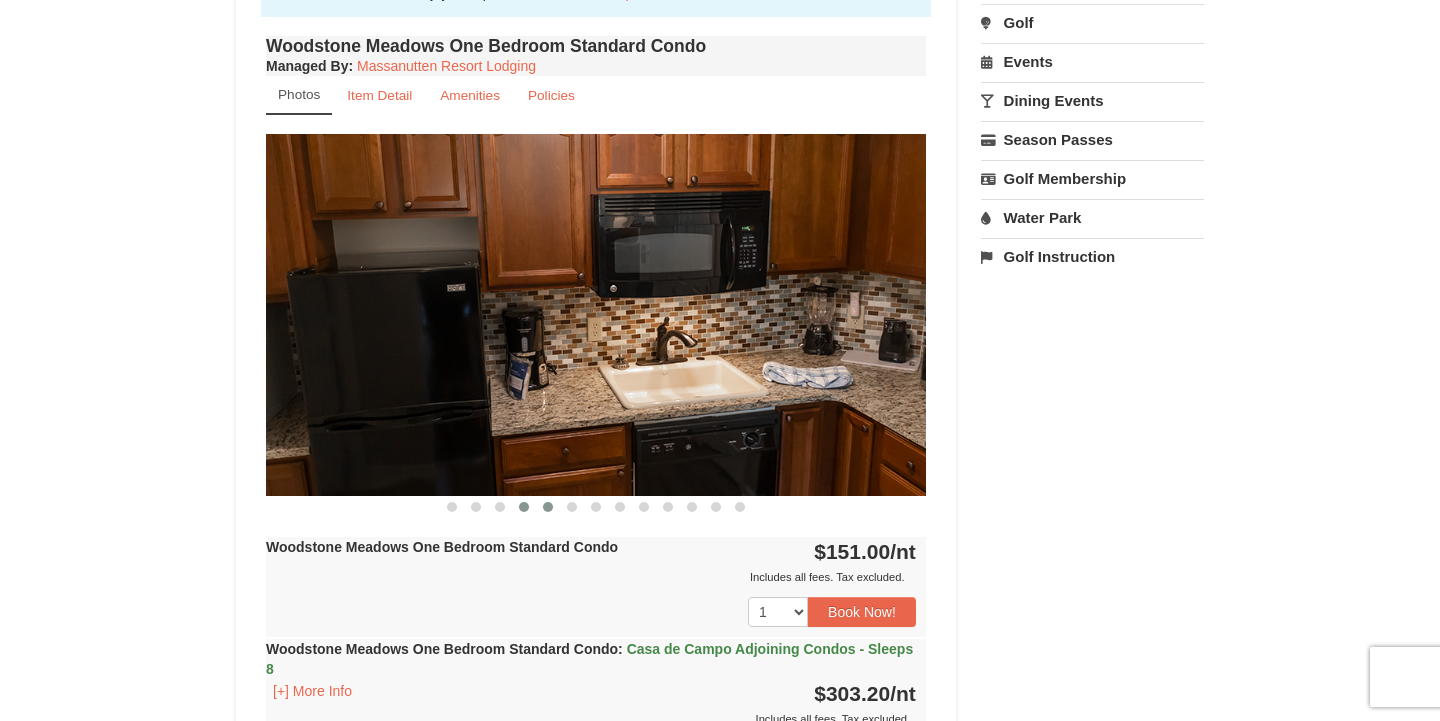 click at bounding box center (548, 507) 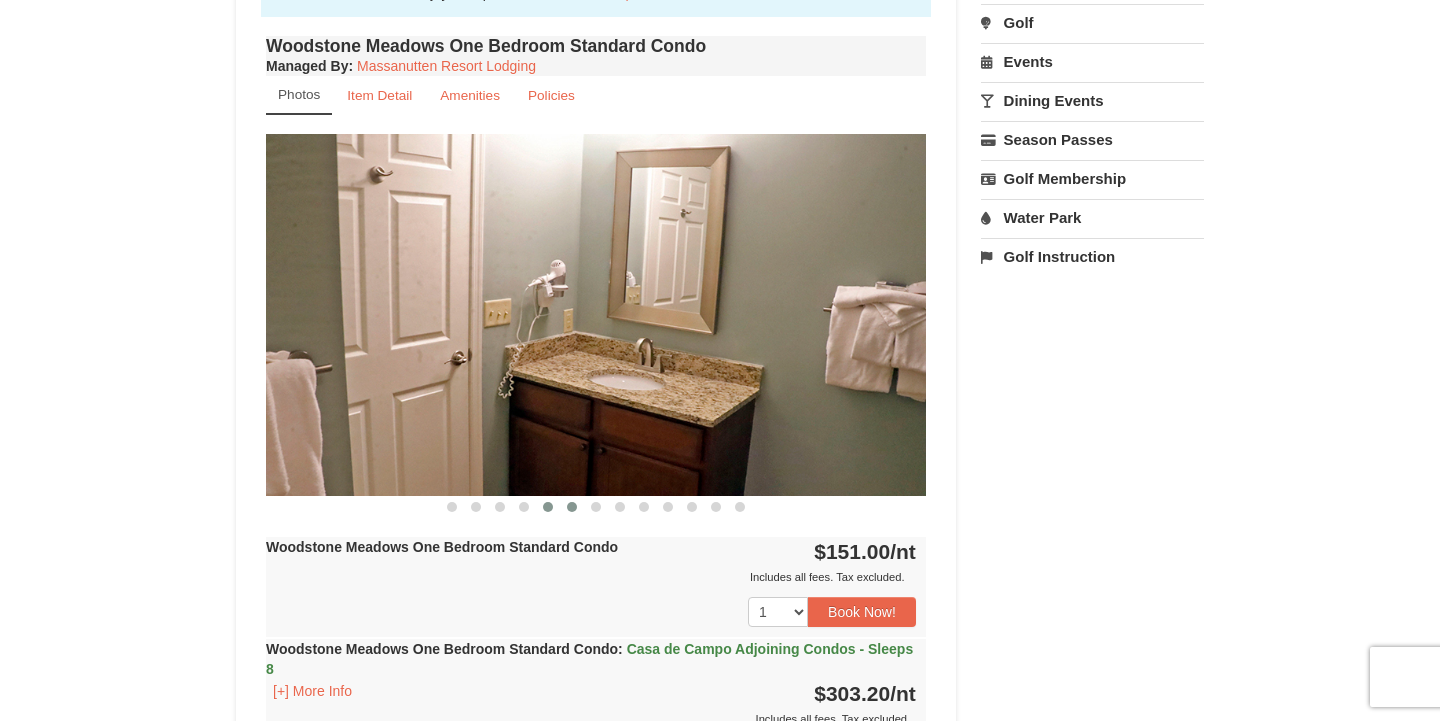 click at bounding box center (572, 507) 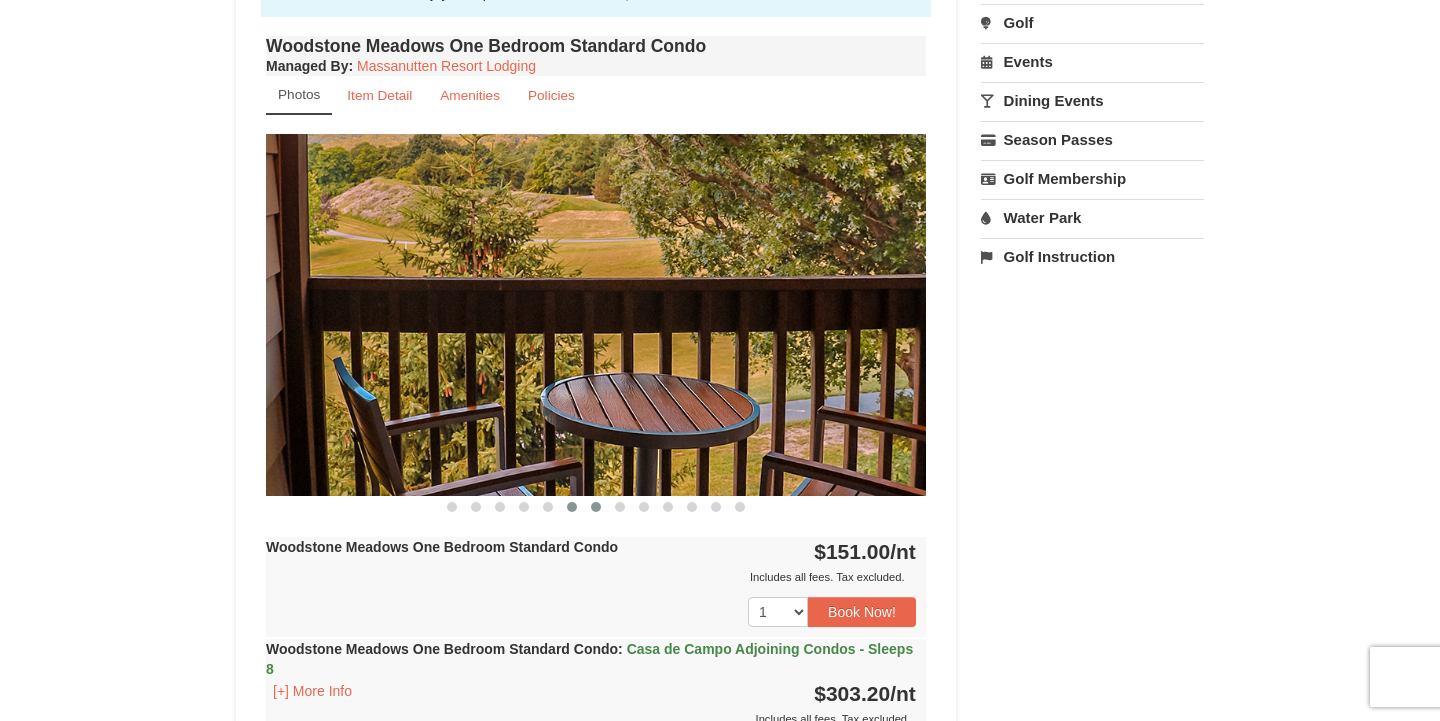 click at bounding box center (596, 507) 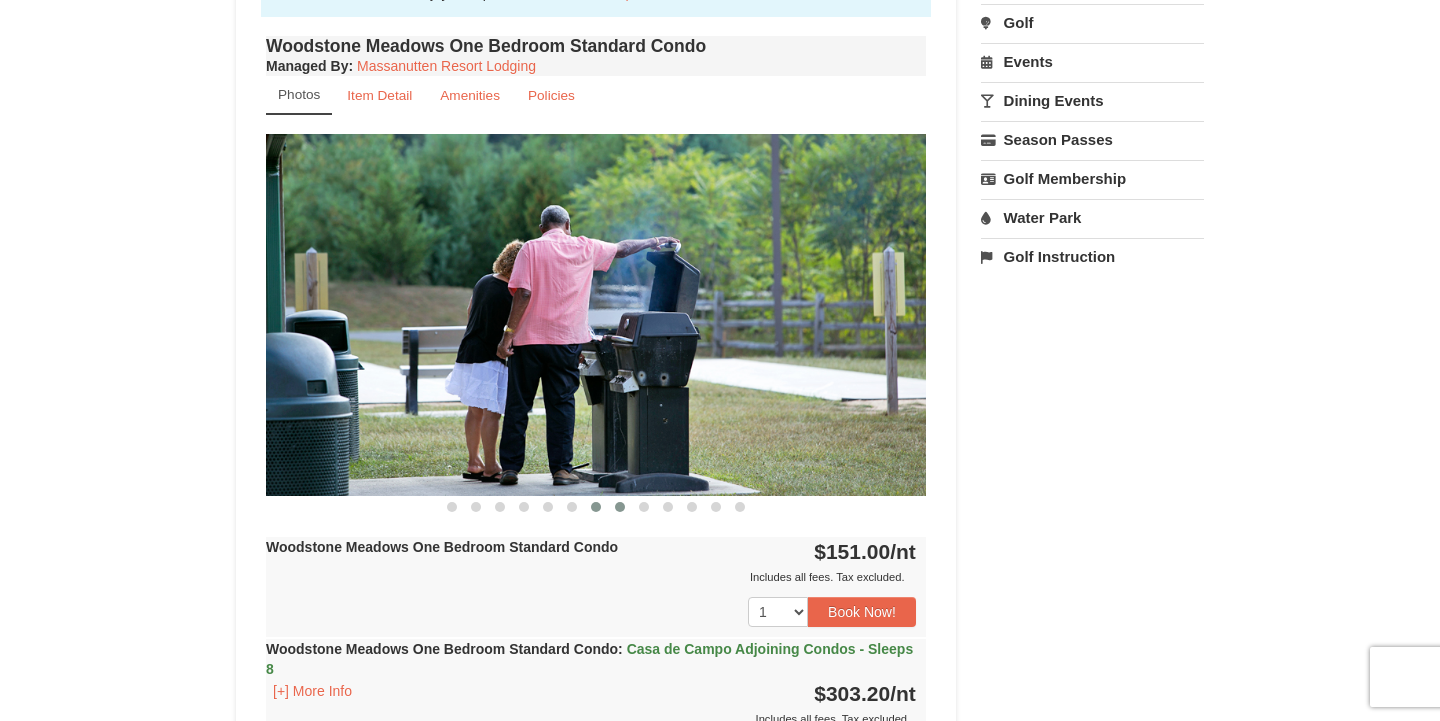 click at bounding box center (620, 507) 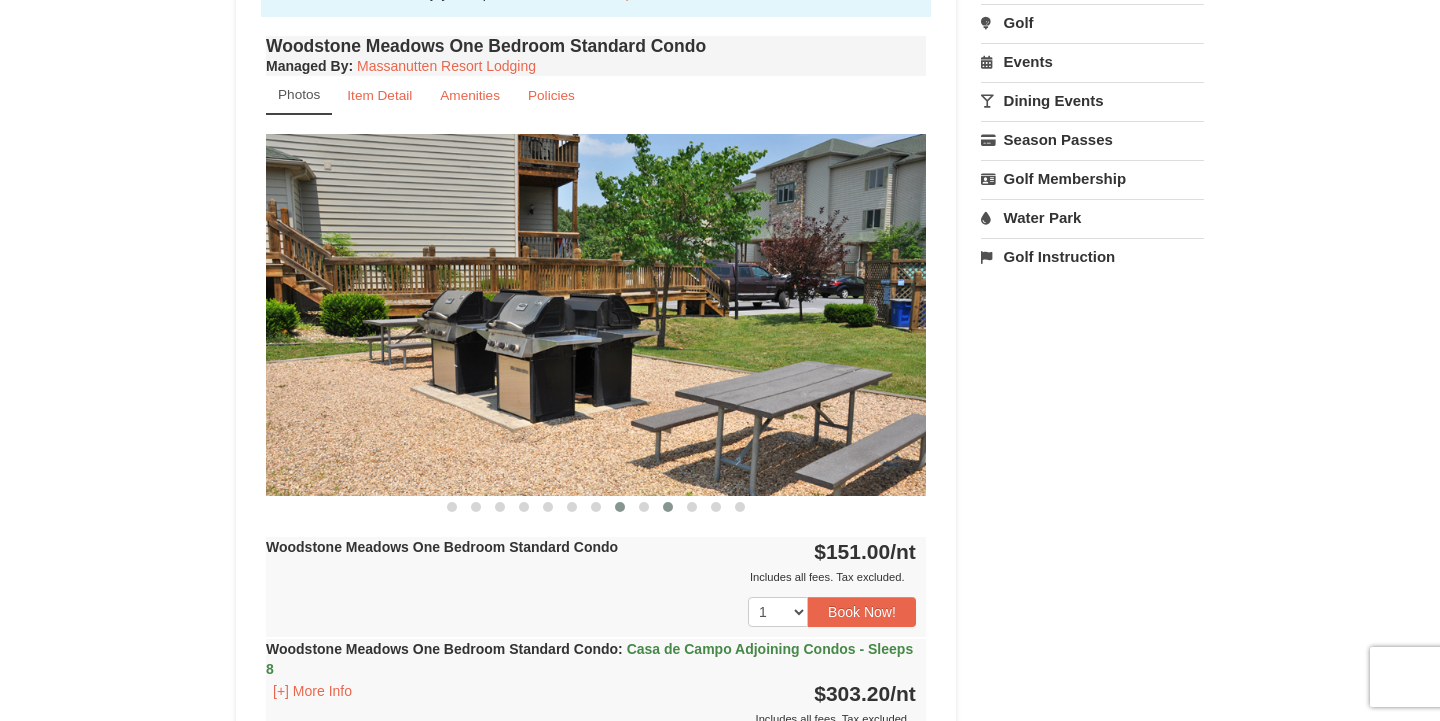 click at bounding box center [668, 507] 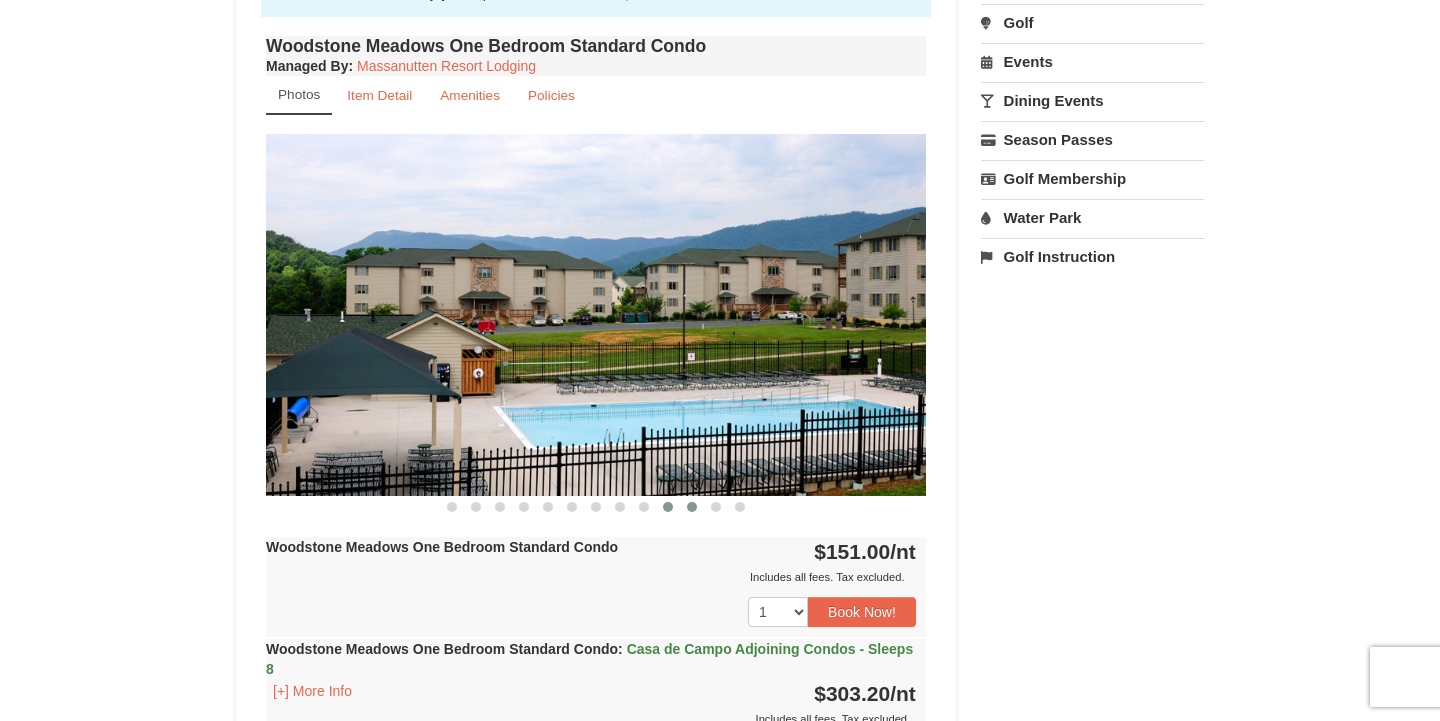click at bounding box center (692, 507) 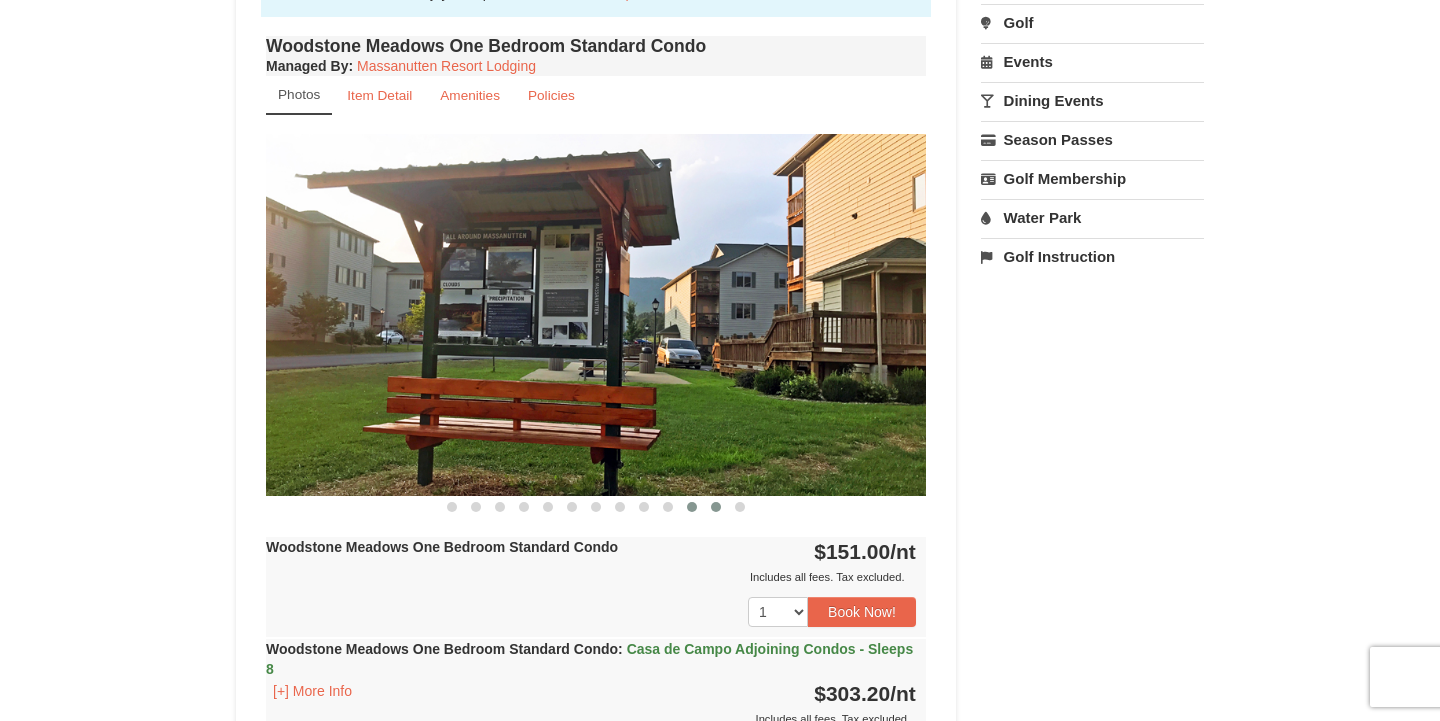 click at bounding box center [716, 507] 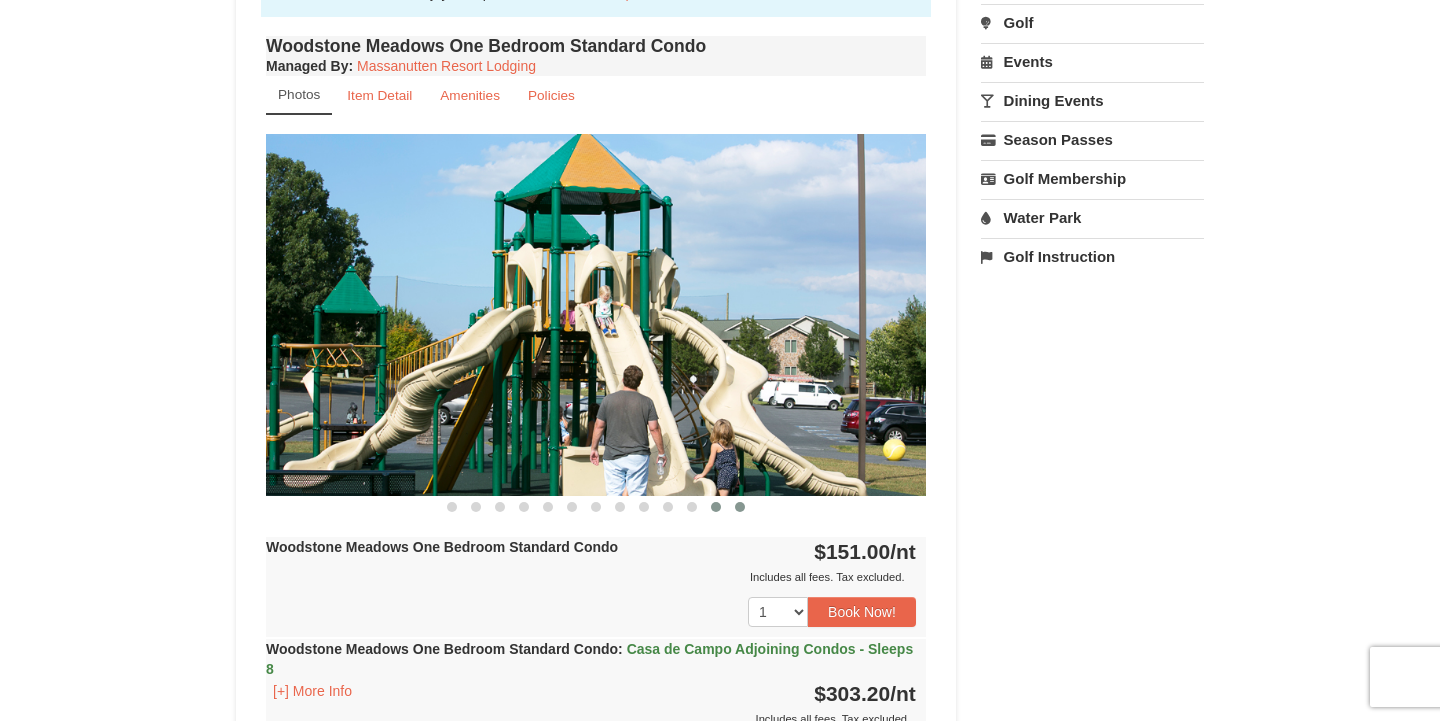 click at bounding box center [740, 507] 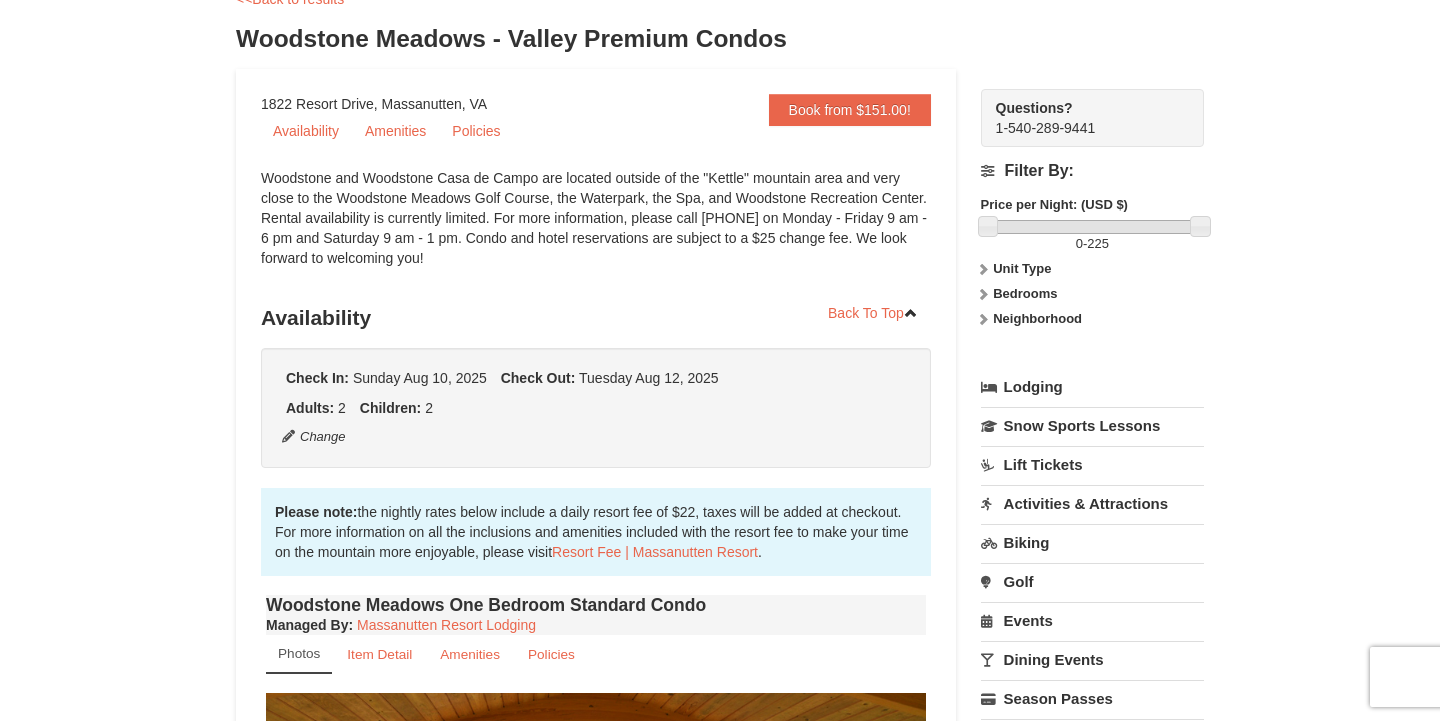 scroll, scrollTop: 61, scrollLeft: 0, axis: vertical 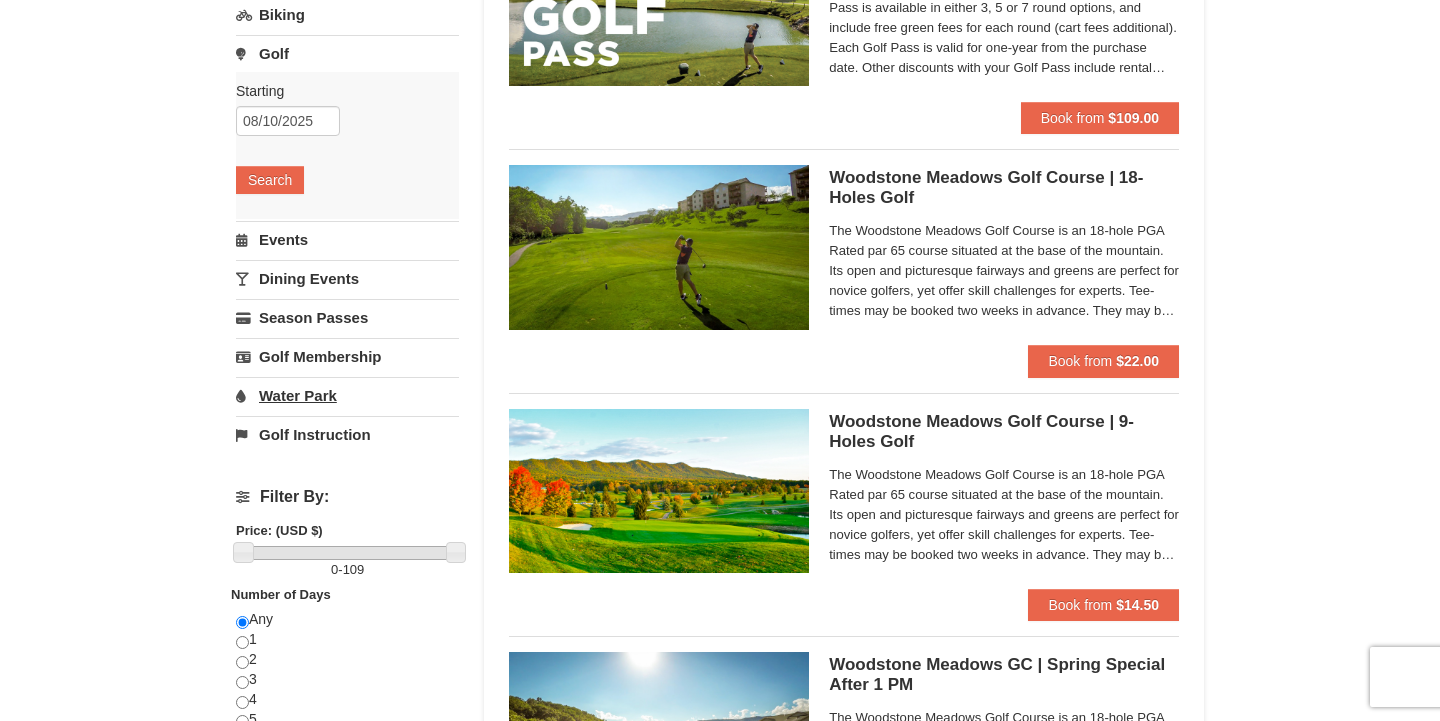 click on "Water Park" at bounding box center (347, 395) 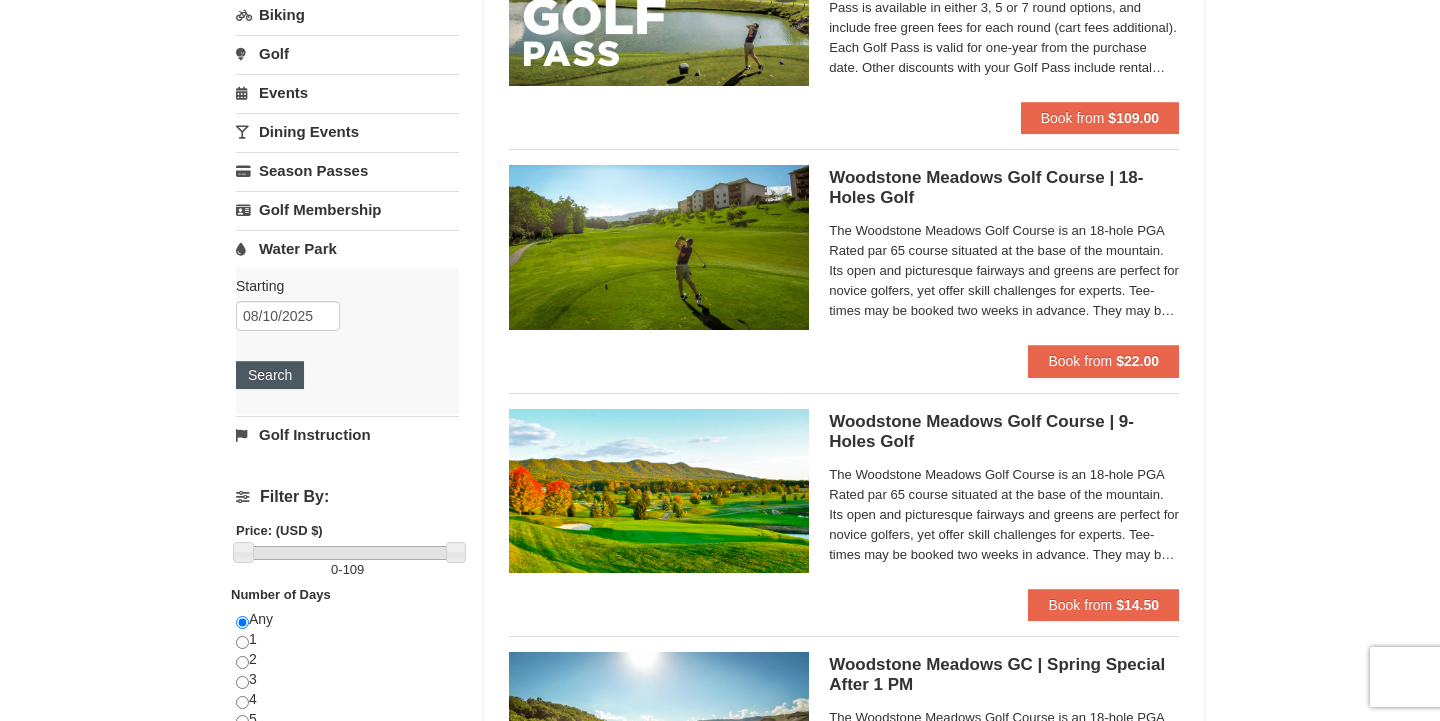 click on "Search" at bounding box center (270, 375) 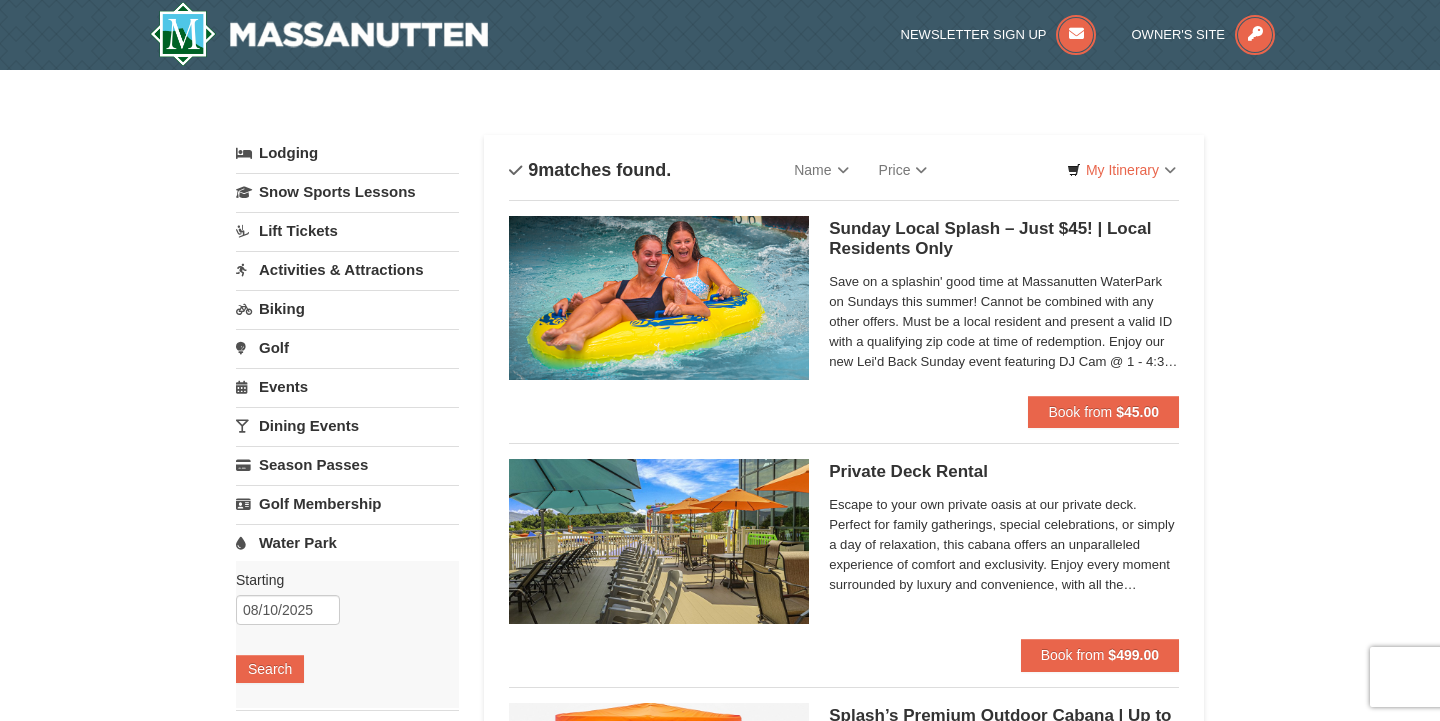 scroll, scrollTop: 0, scrollLeft: 0, axis: both 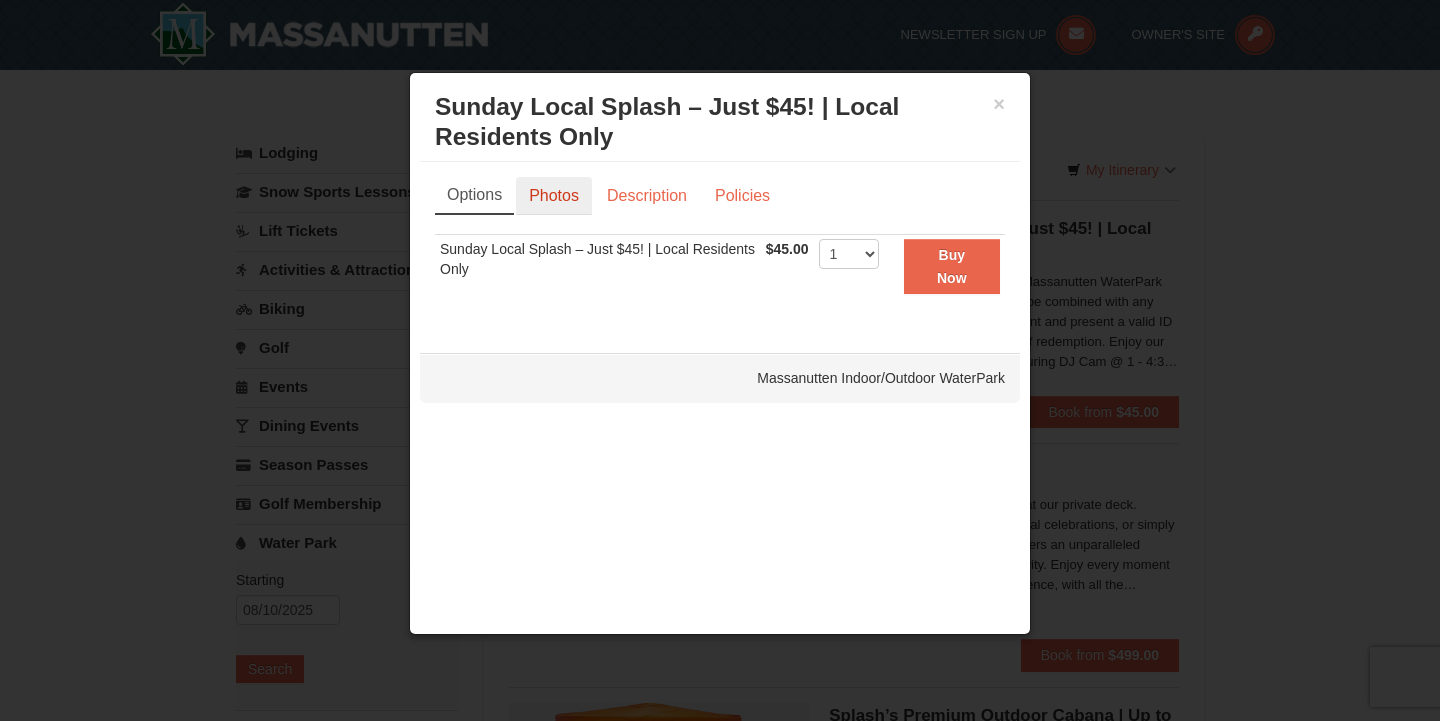click on "Photos" at bounding box center [554, 196] 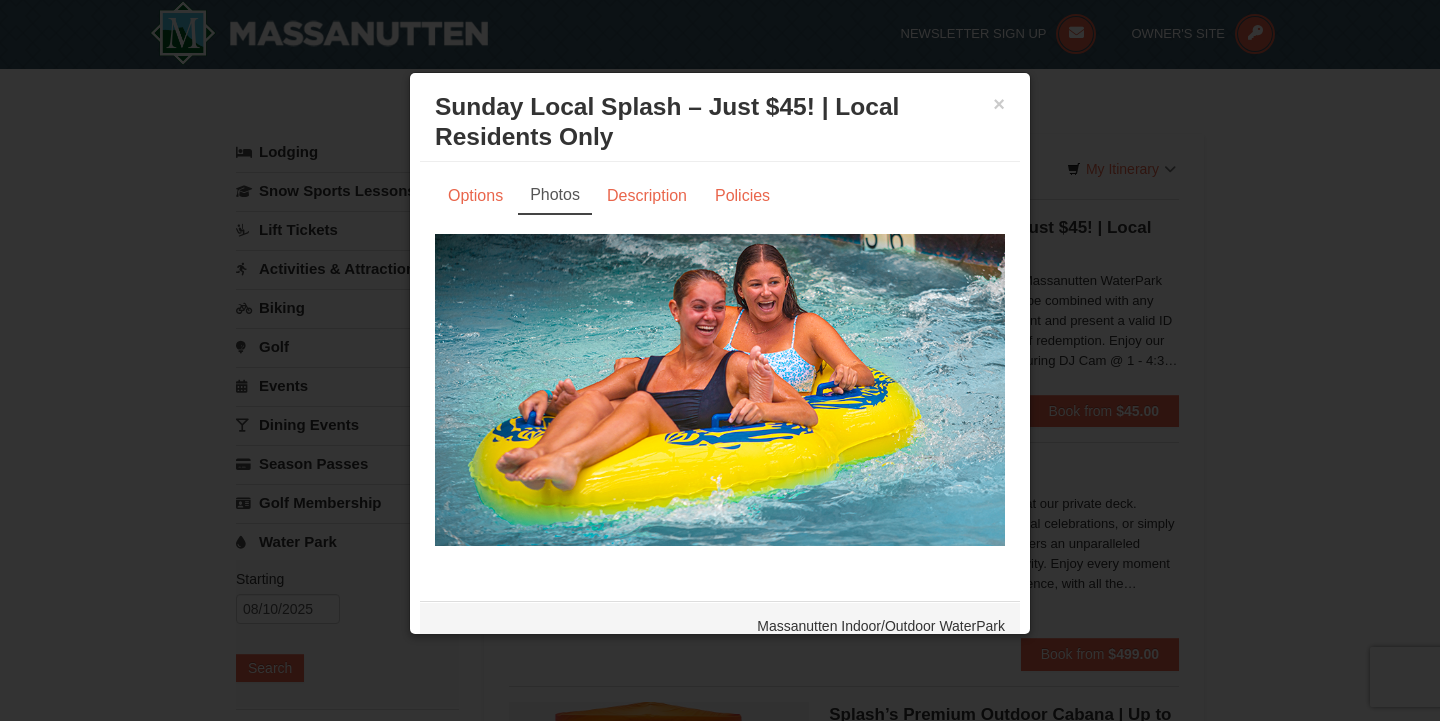 scroll, scrollTop: 5, scrollLeft: 0, axis: vertical 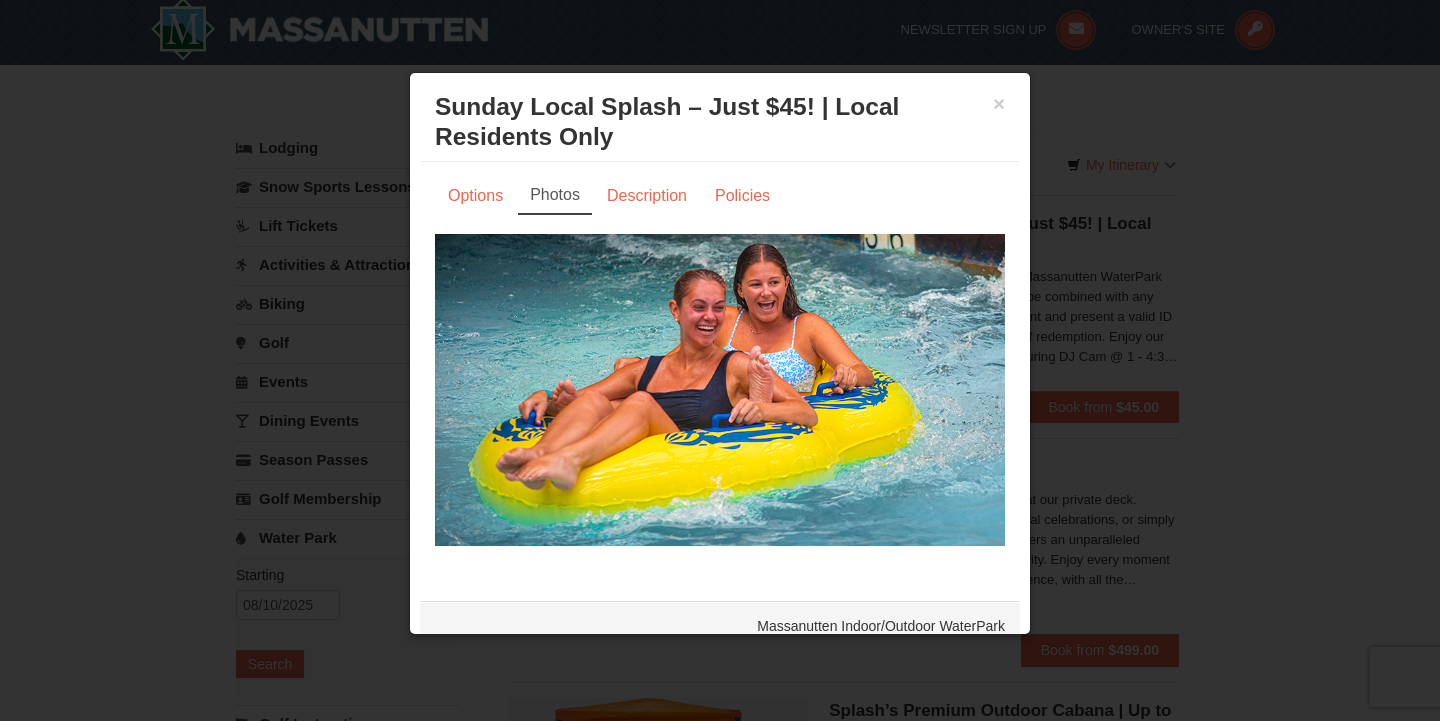 click at bounding box center [720, 390] 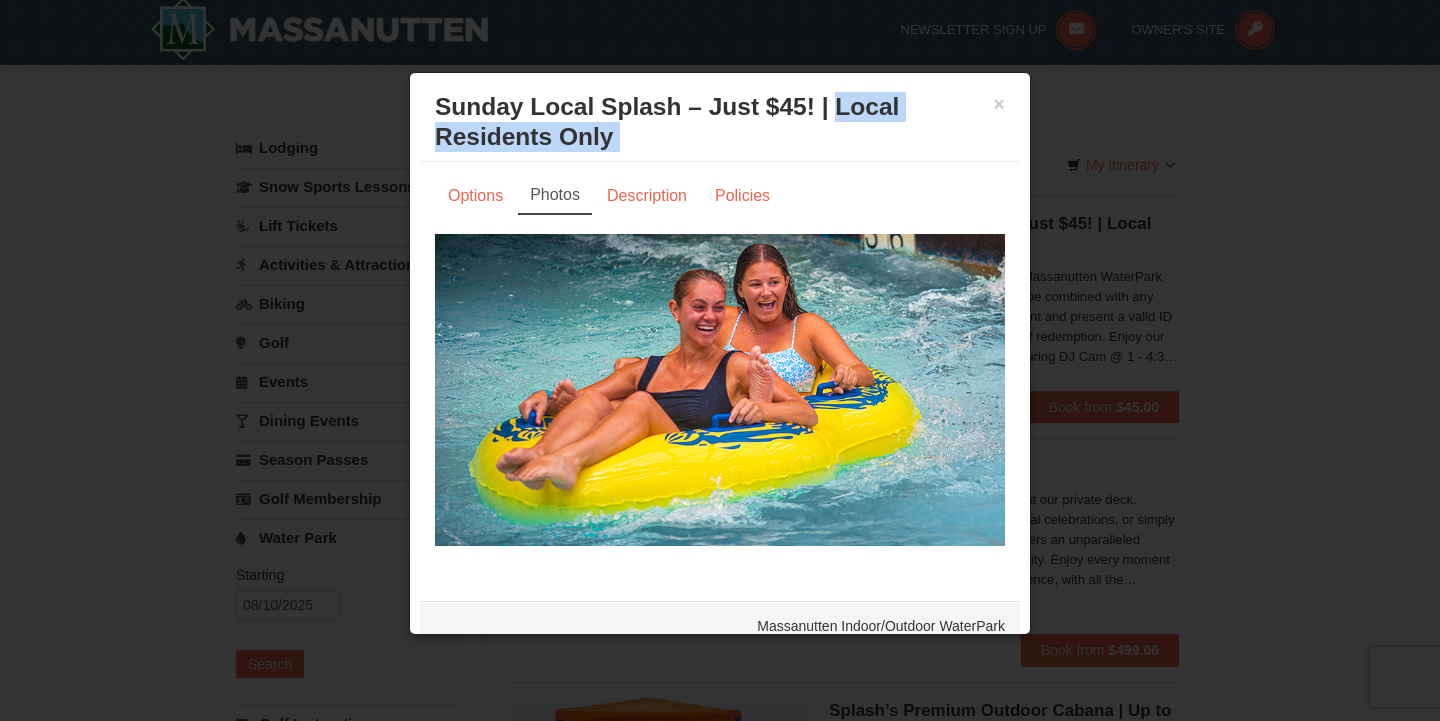 drag, startPoint x: 835, startPoint y: 108, endPoint x: 918, endPoint y: 156, distance: 95.880135 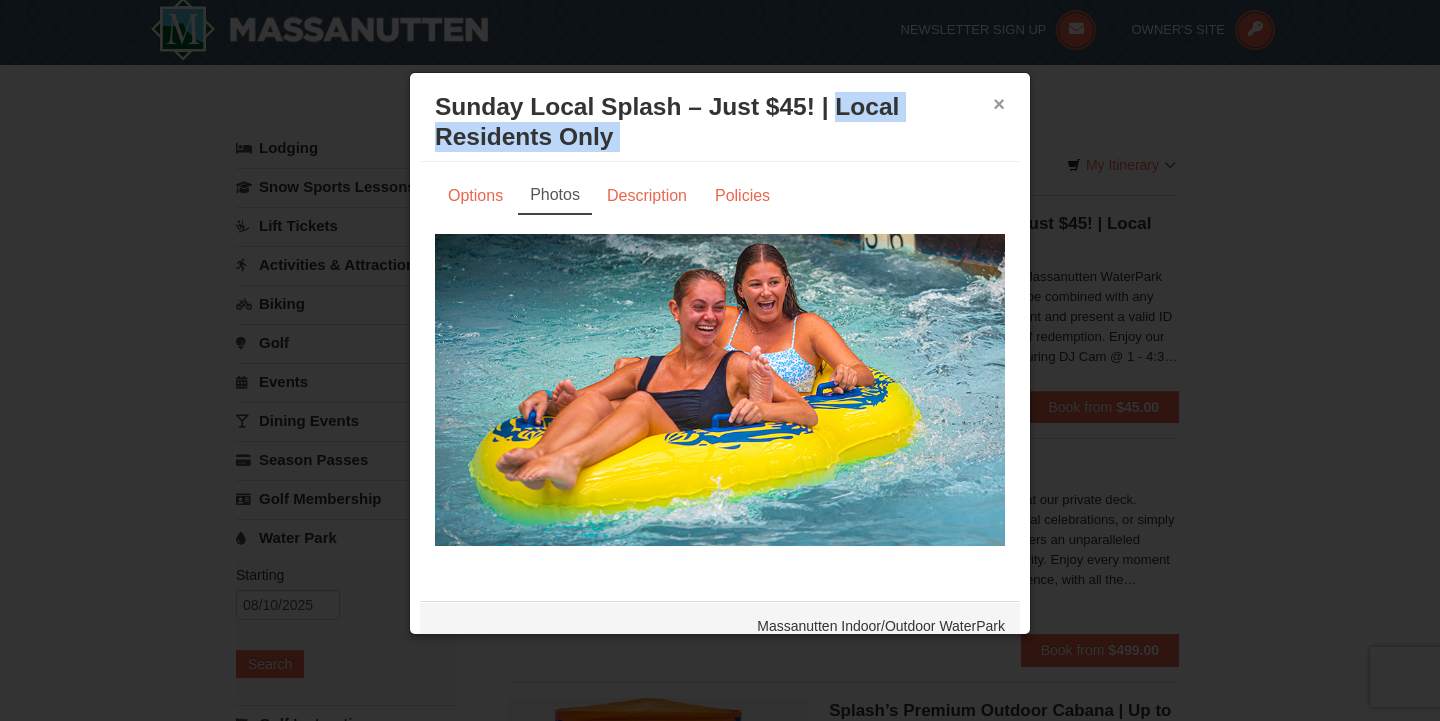 click on "×" at bounding box center (999, 104) 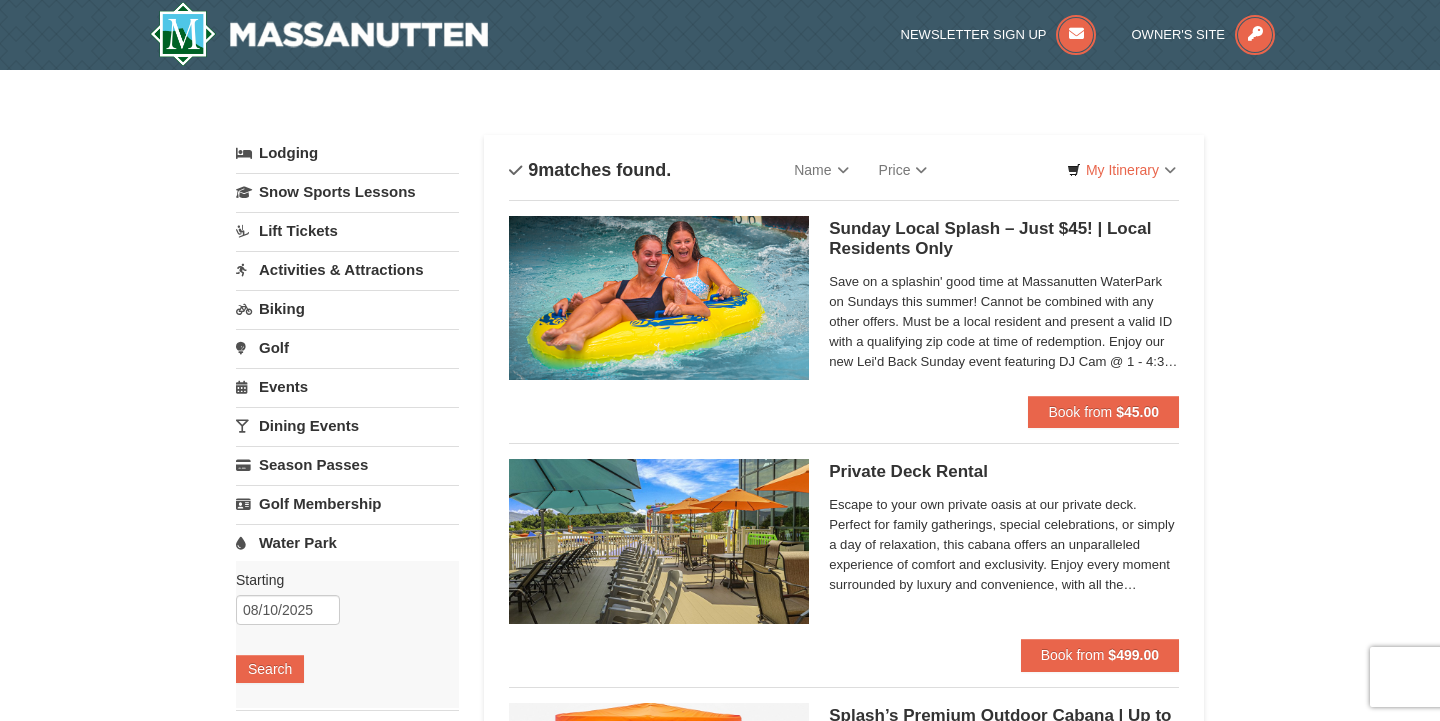 scroll, scrollTop: 0, scrollLeft: 0, axis: both 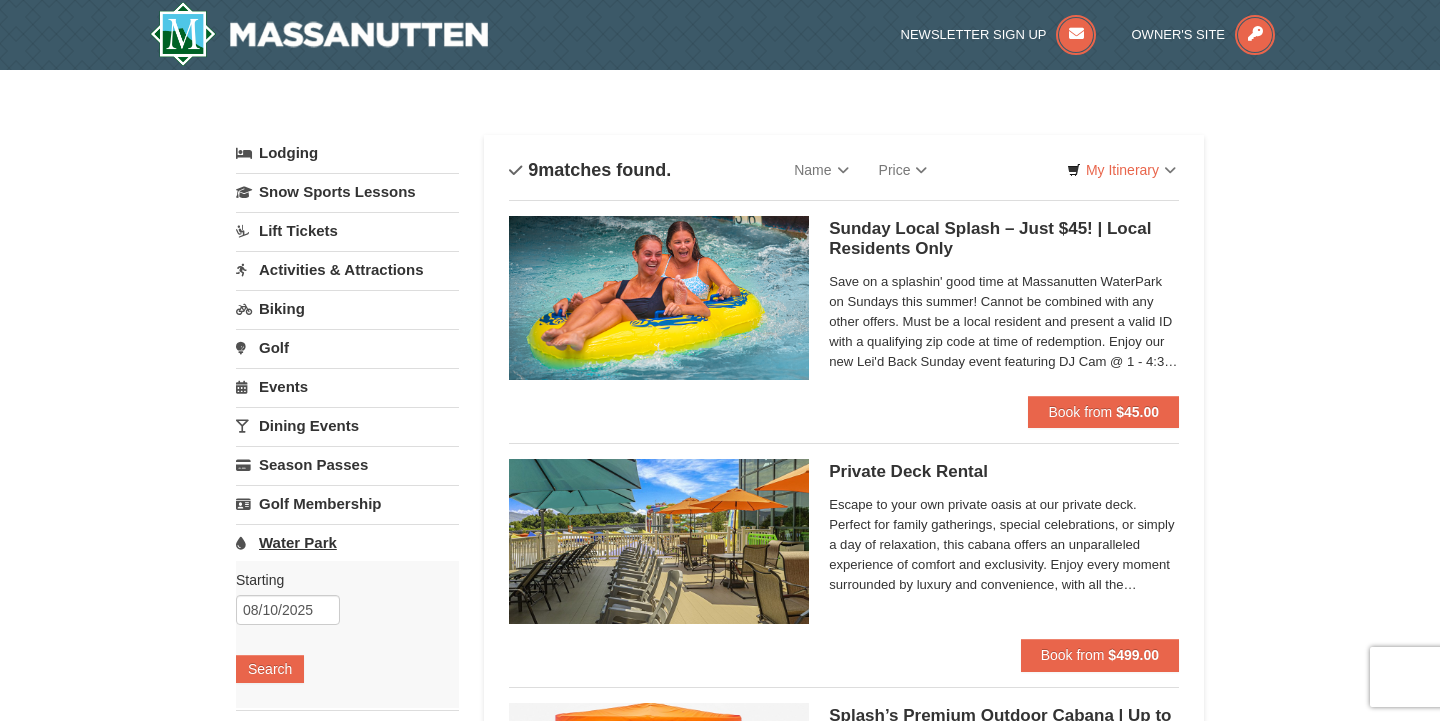 click on "Water Park" at bounding box center [347, 542] 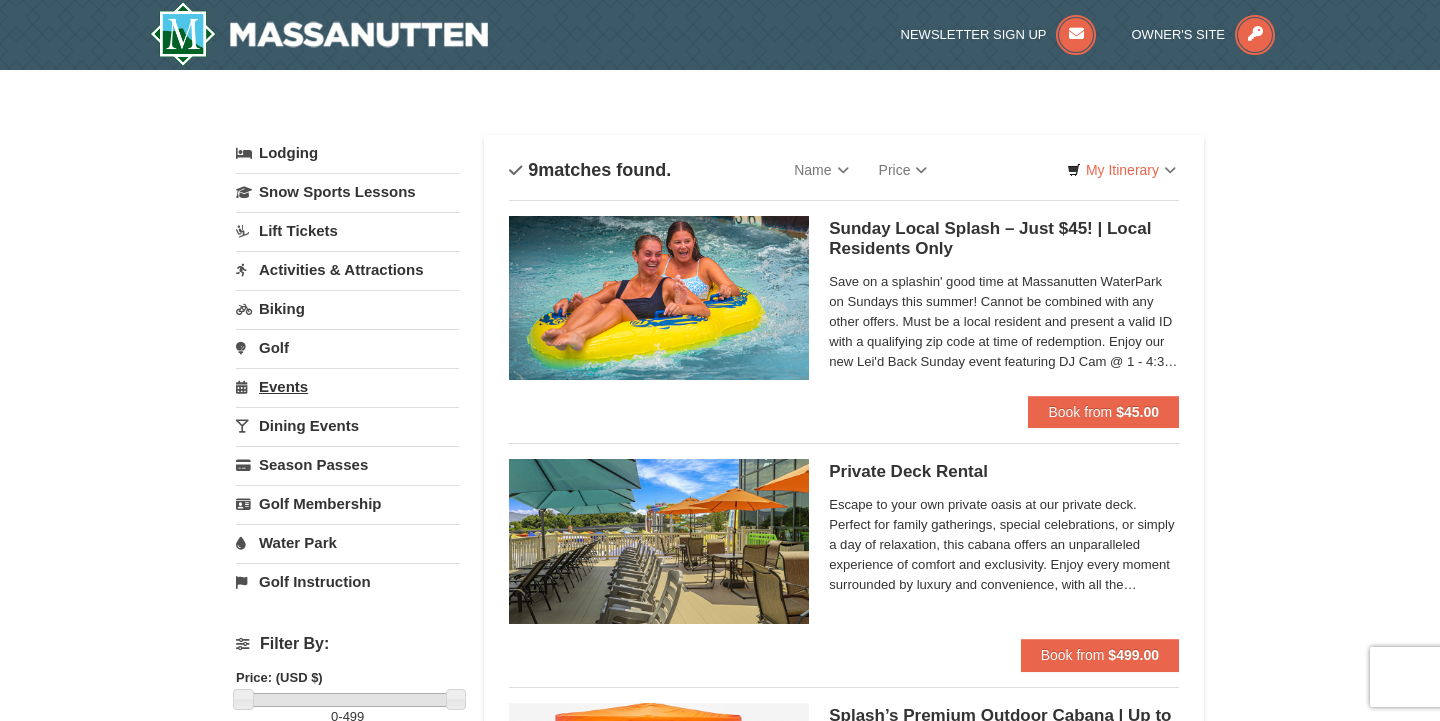 scroll, scrollTop: 0, scrollLeft: 0, axis: both 